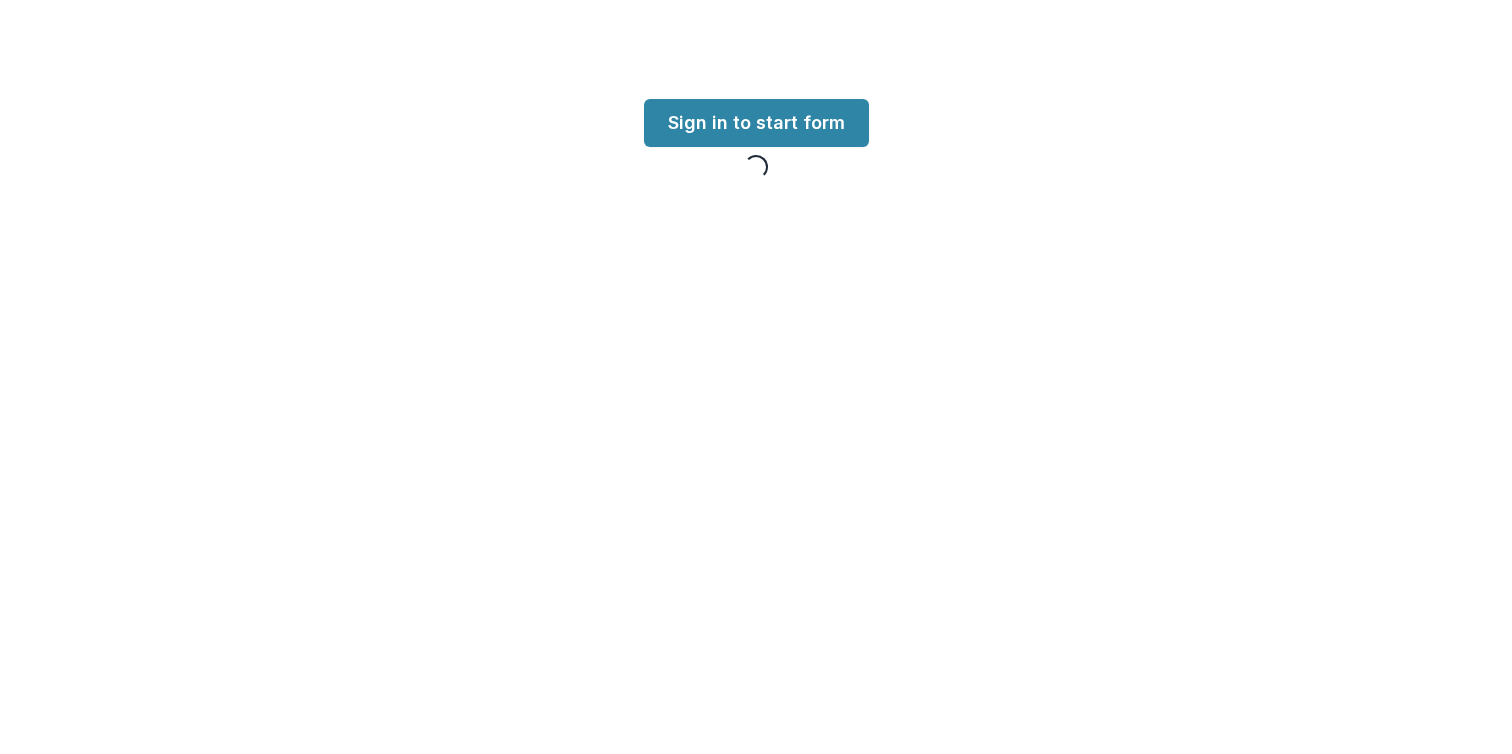 scroll, scrollTop: 0, scrollLeft: 0, axis: both 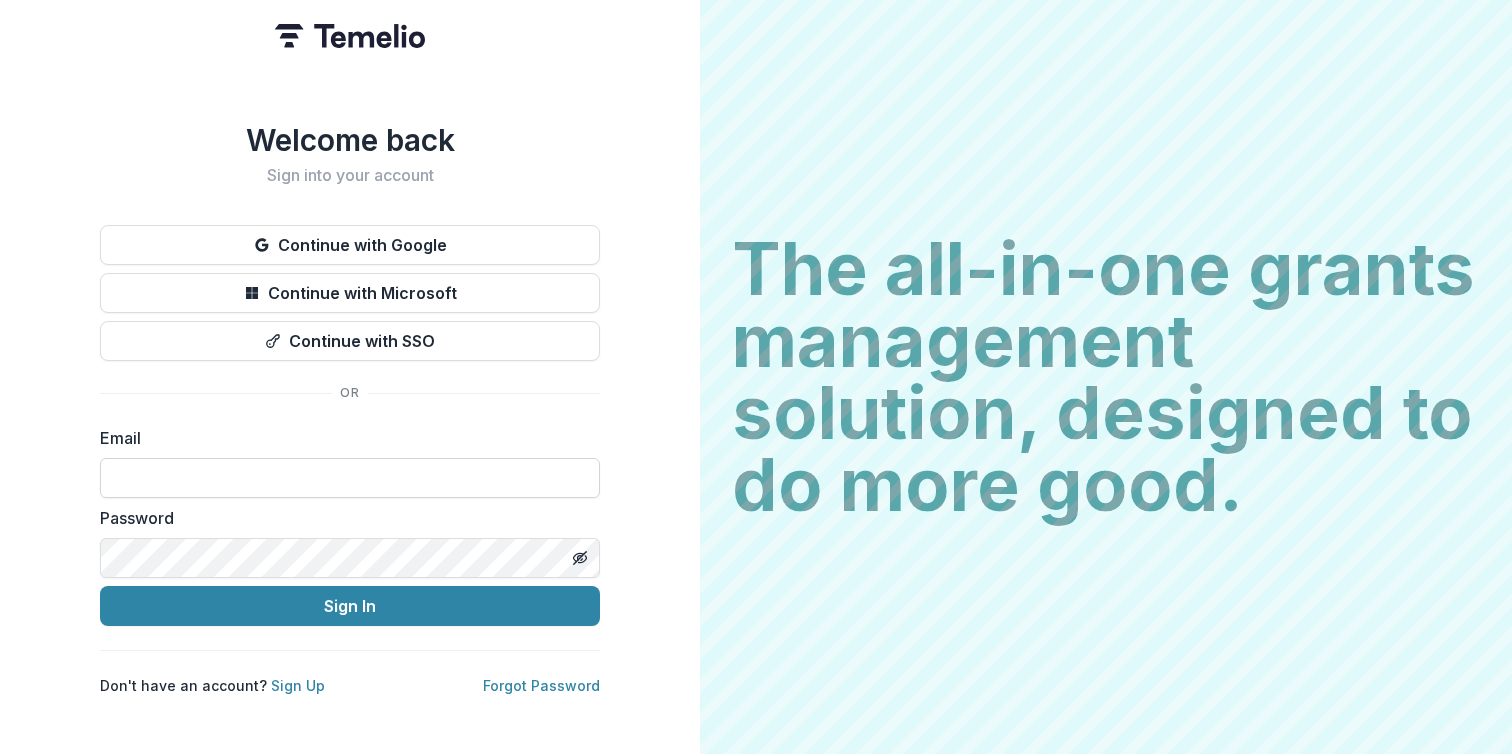 click at bounding box center (350, 478) 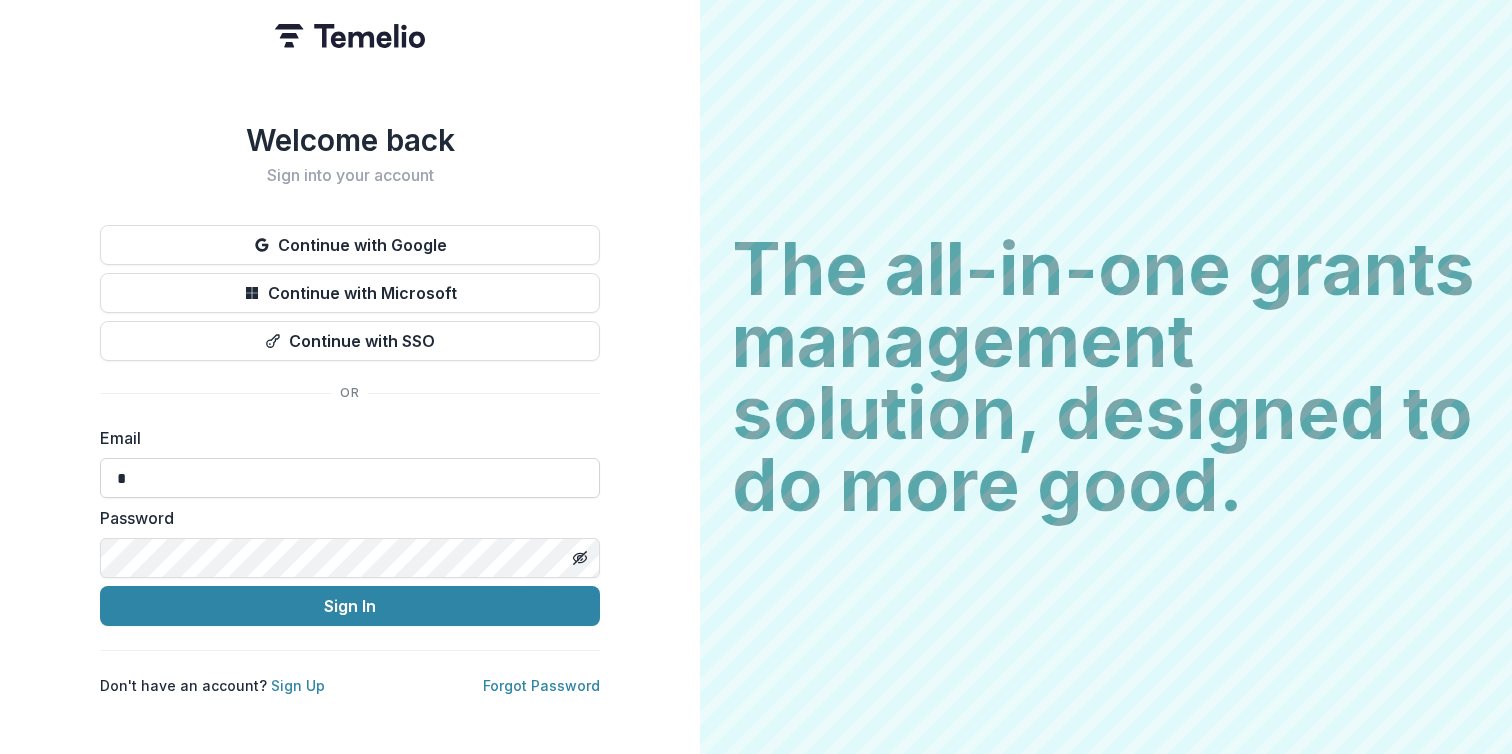 type on "**********" 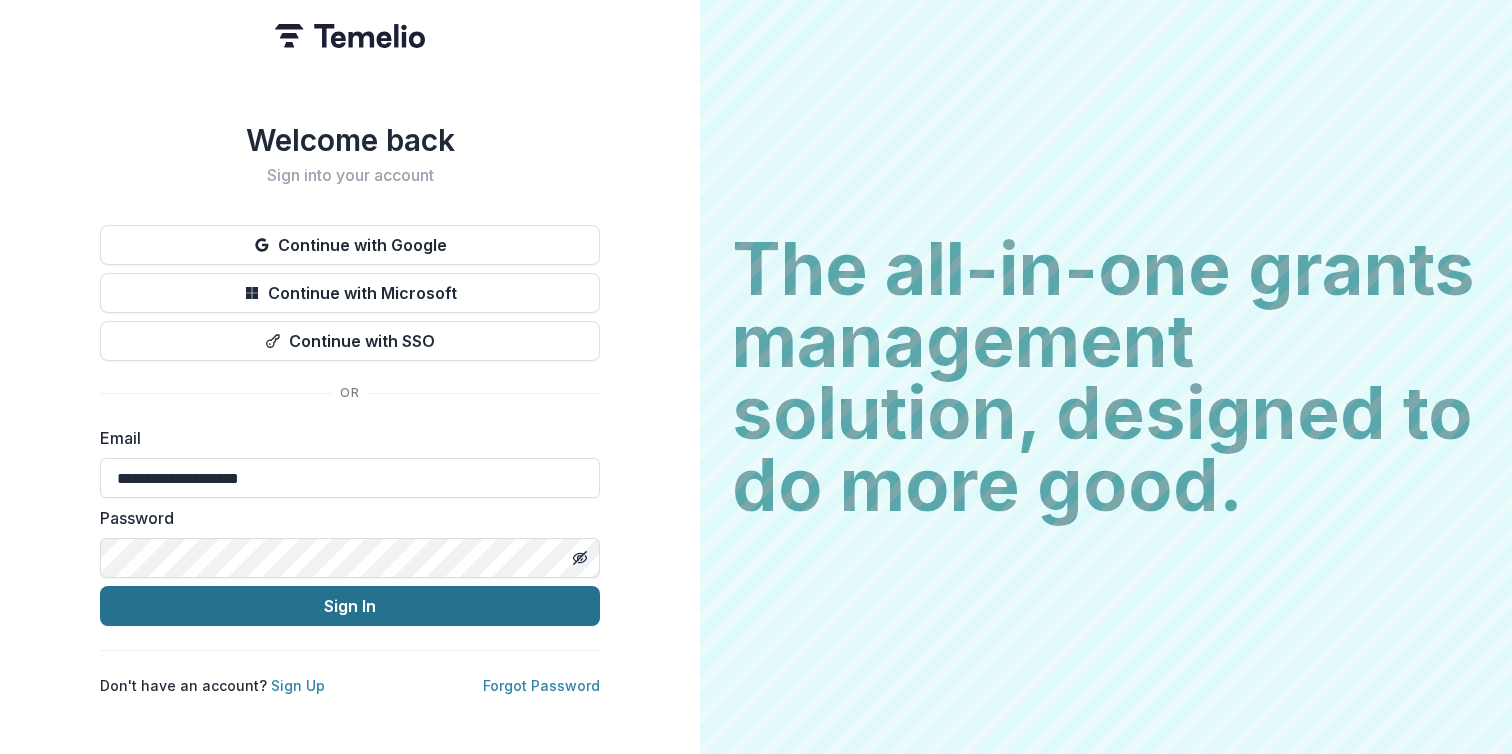 click on "Sign In" at bounding box center [350, 606] 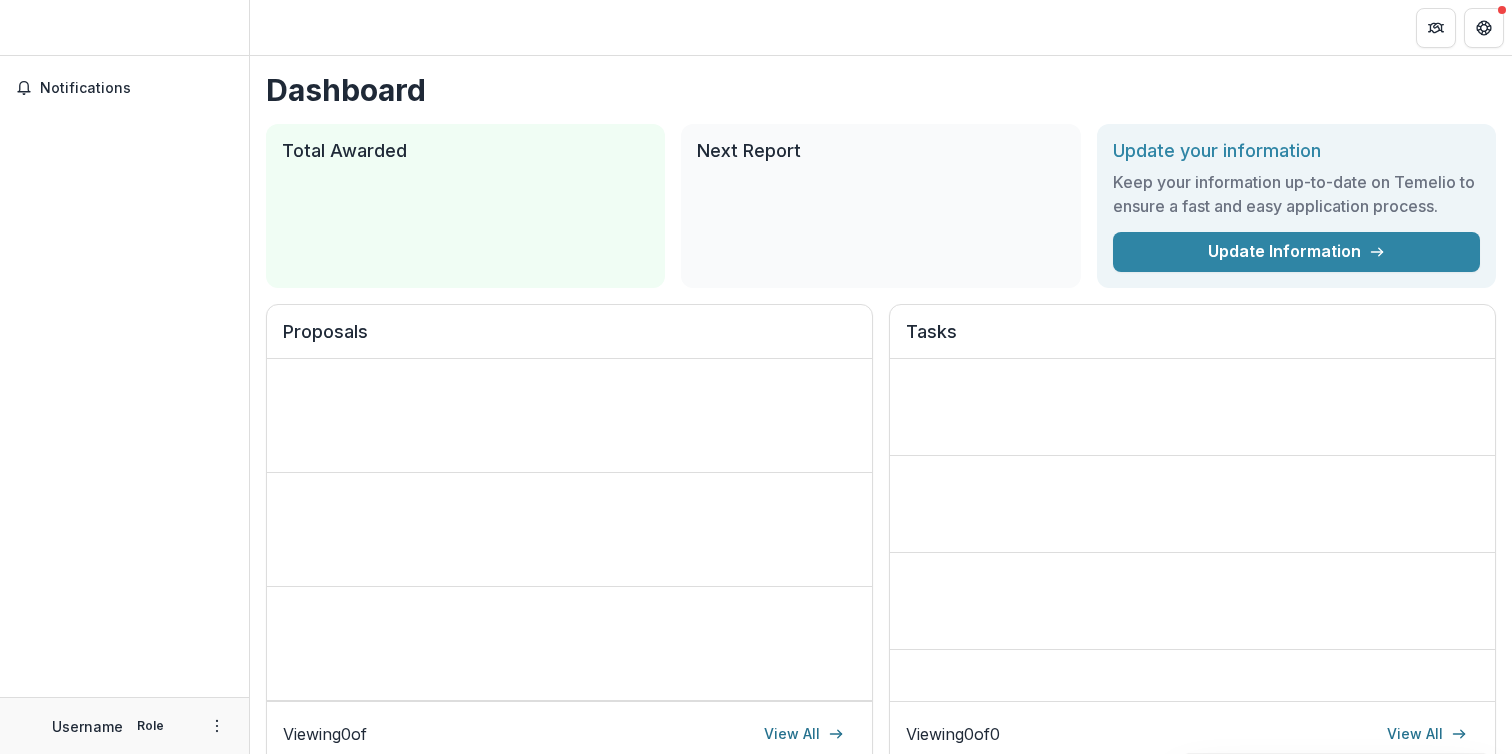 scroll, scrollTop: 0, scrollLeft: 0, axis: both 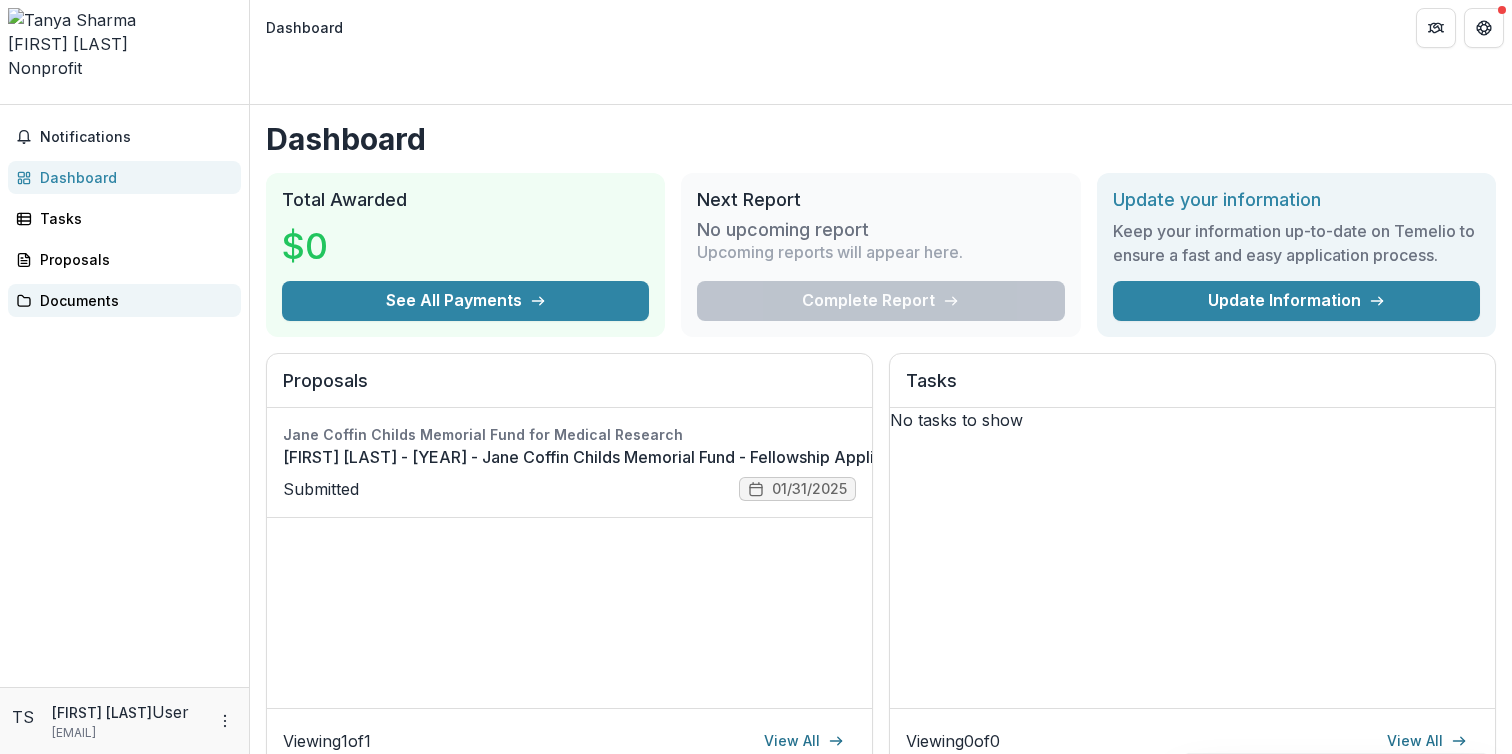 click on "Documents" at bounding box center (132, 300) 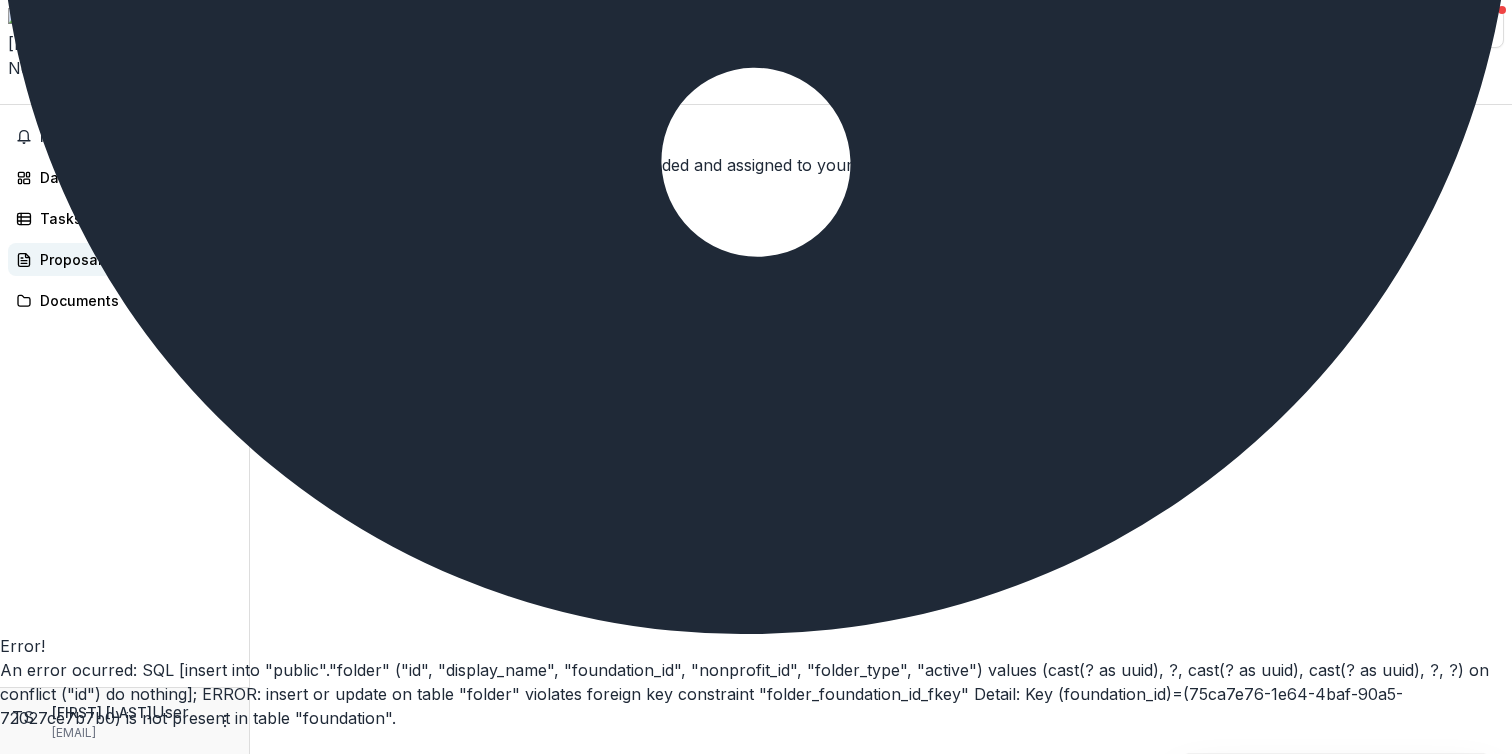 click on "Proposals" at bounding box center [132, 259] 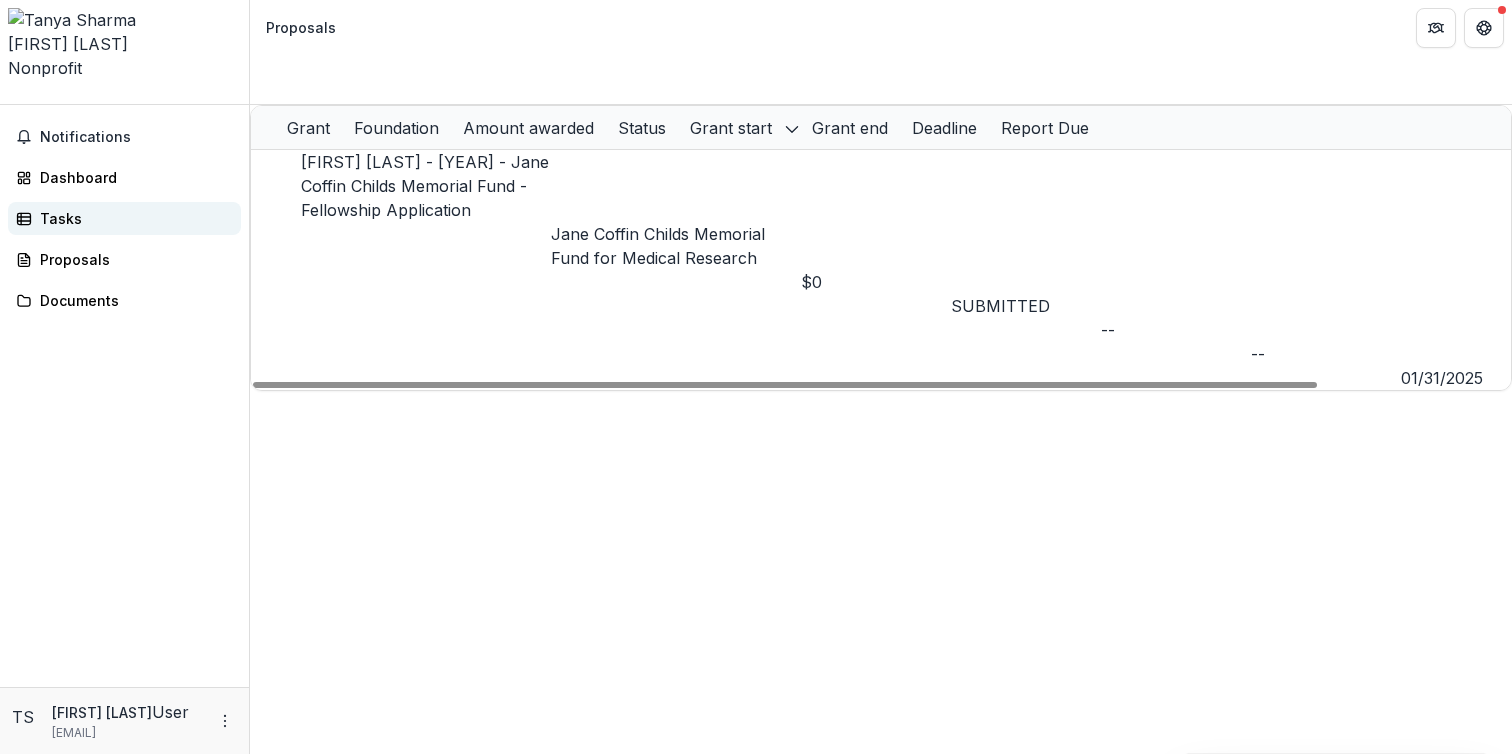click on "Tasks" at bounding box center (132, 218) 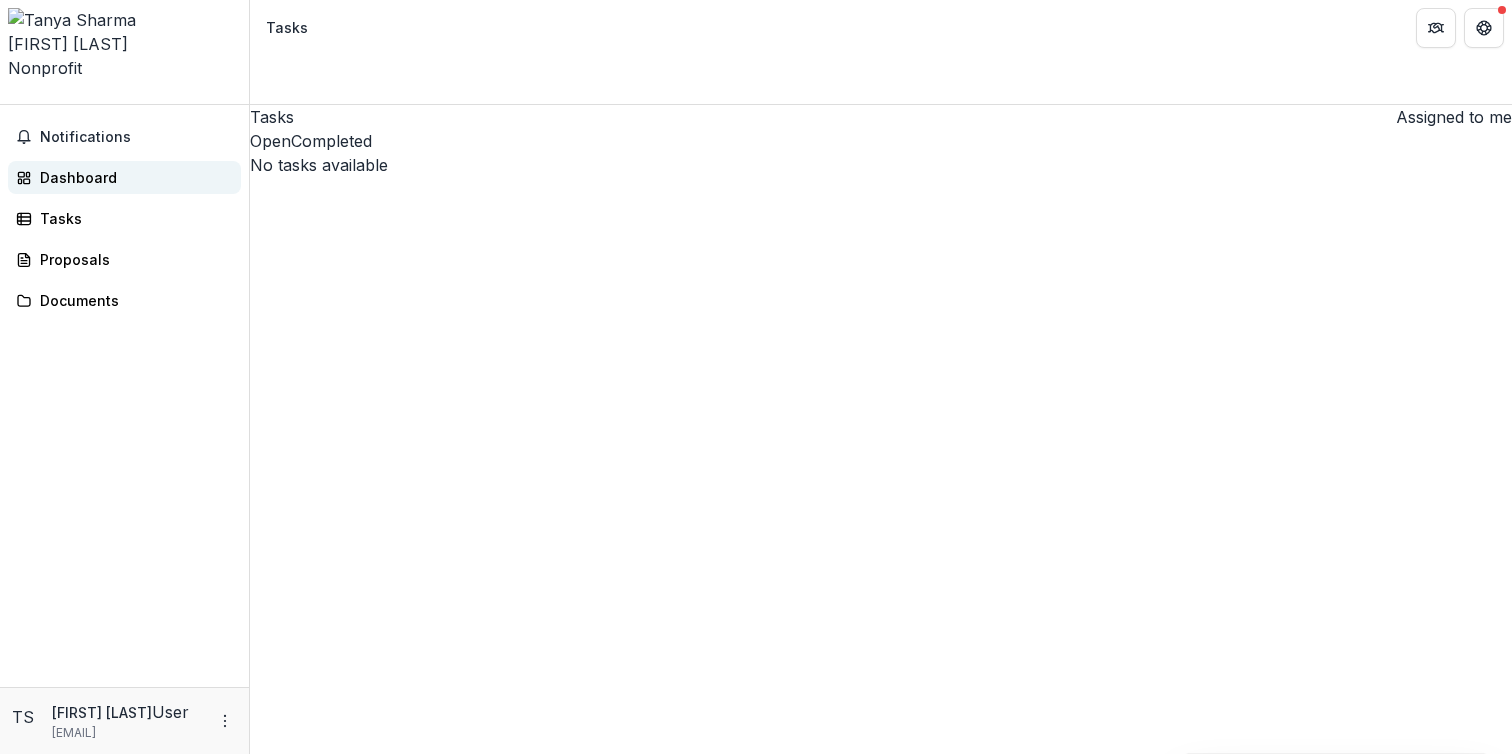 click on "Dashboard" at bounding box center (132, 177) 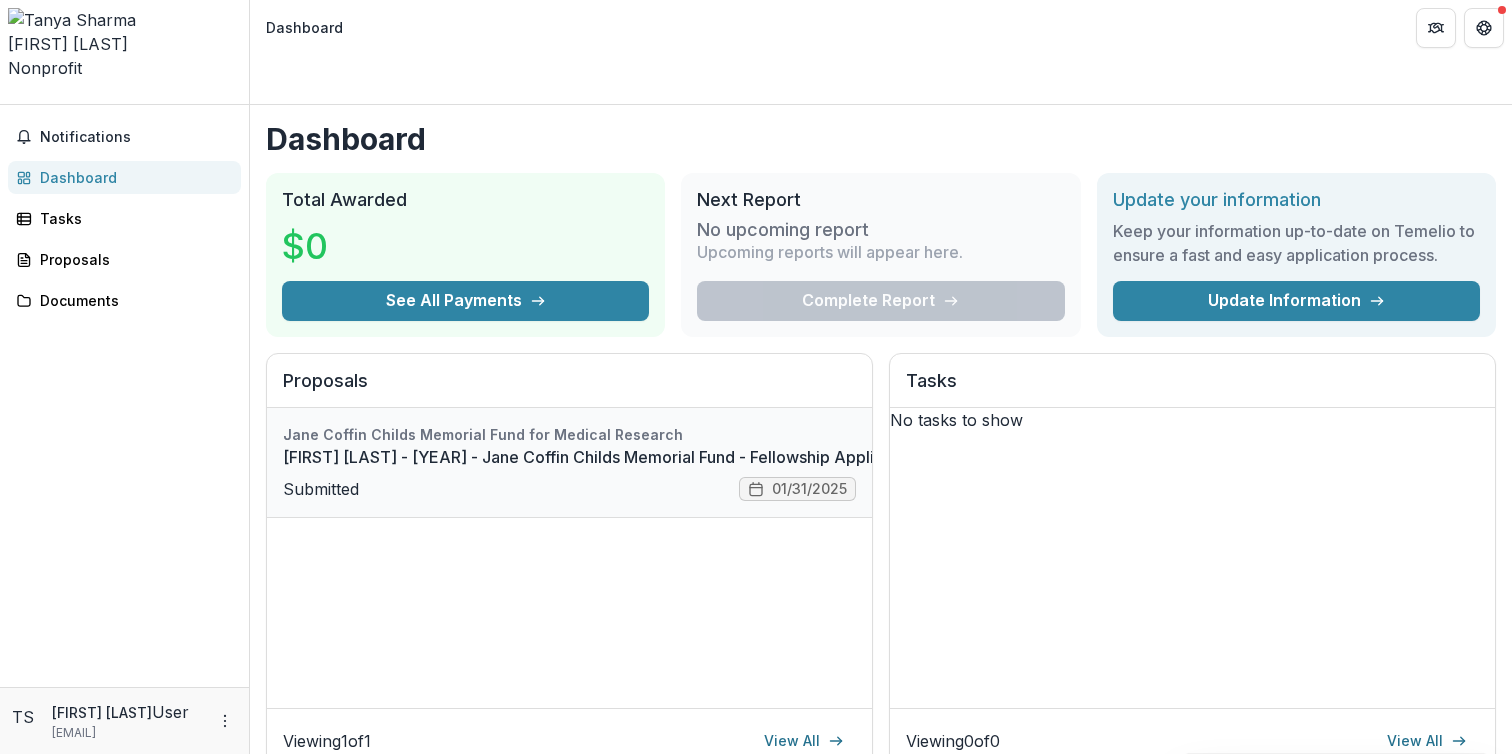 click on "[FIRST] [LAST] - [YEAR] - Jane Coffin Childs Memorial Fund - Fellowship Application" at bounding box center (601, 457) 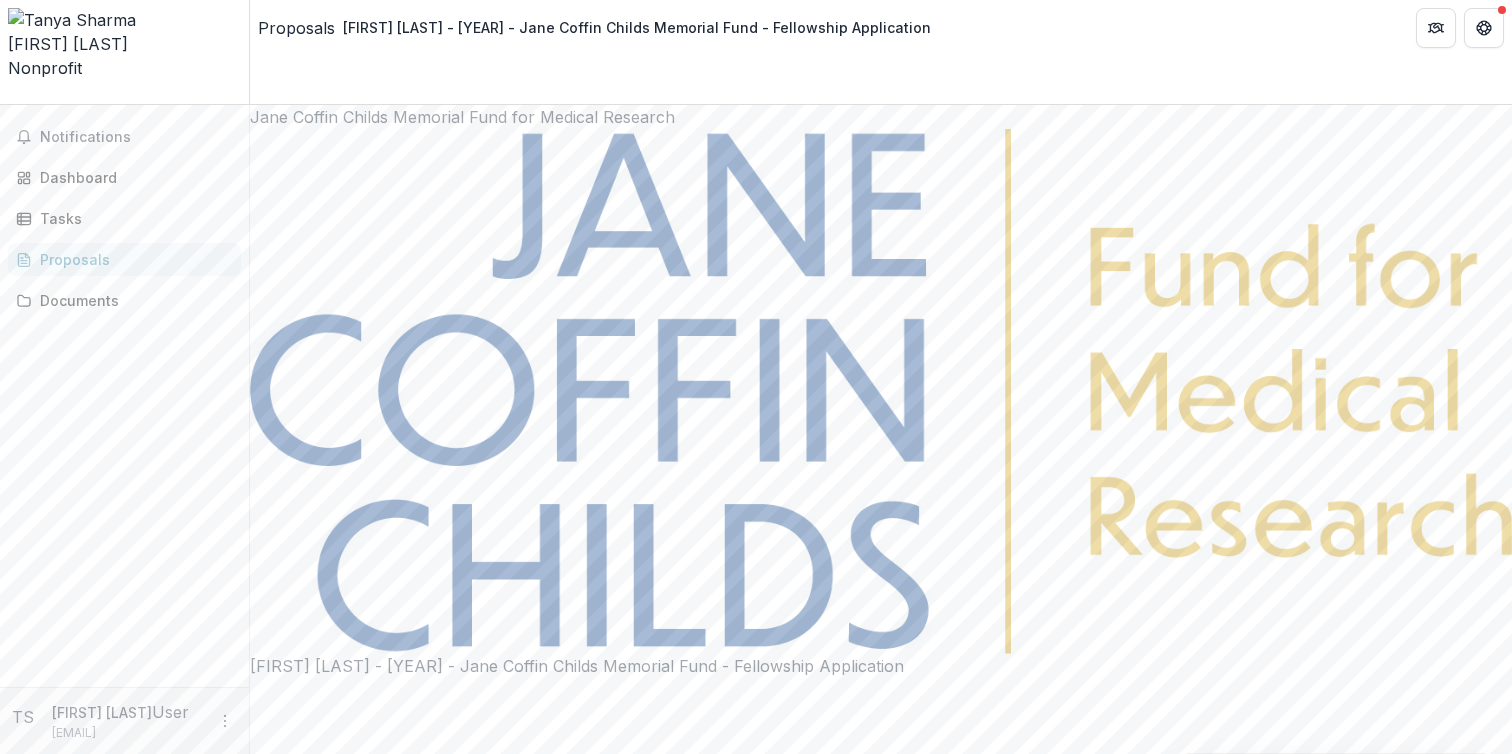 scroll, scrollTop: 113, scrollLeft: 0, axis: vertical 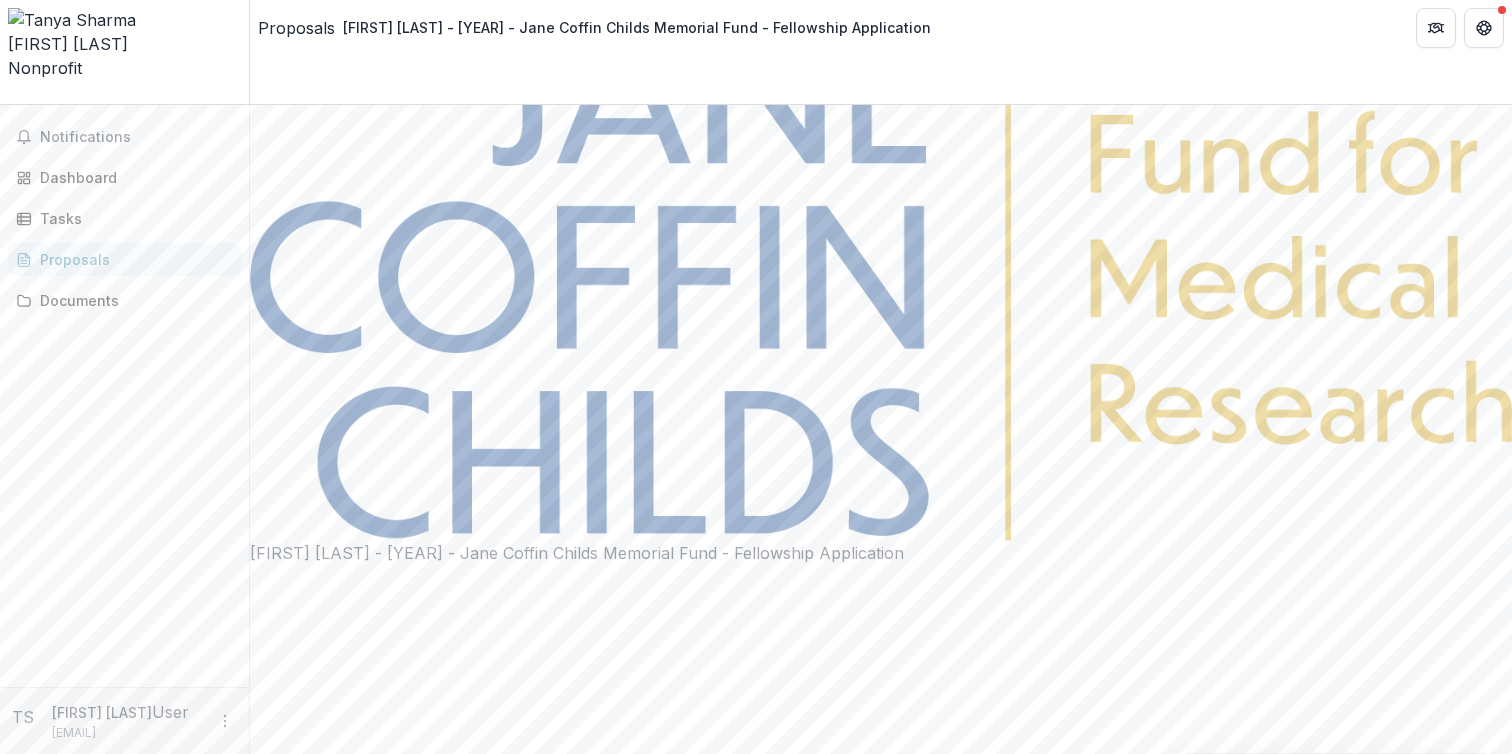 click on "Next" at bounding box center [280, 6315] 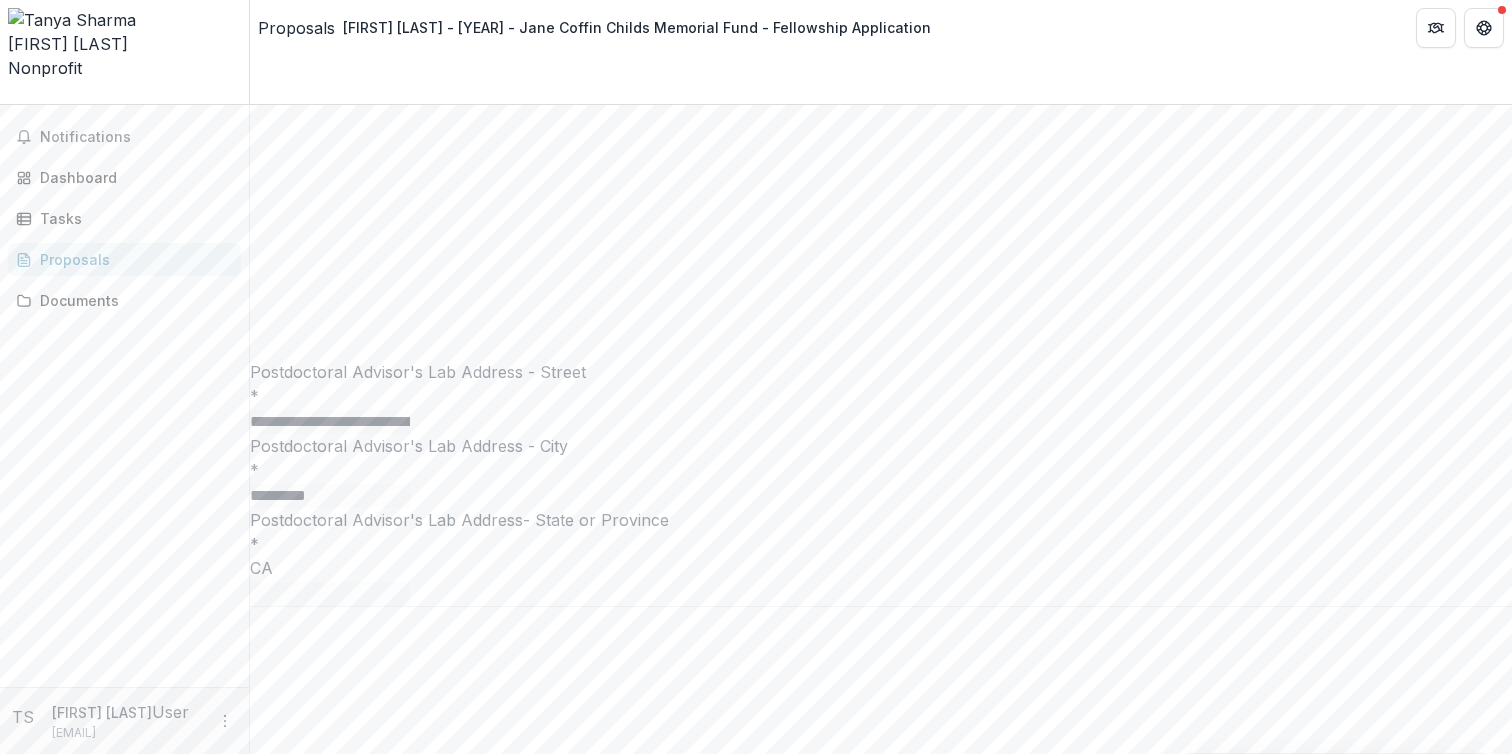 scroll, scrollTop: 10161, scrollLeft: 0, axis: vertical 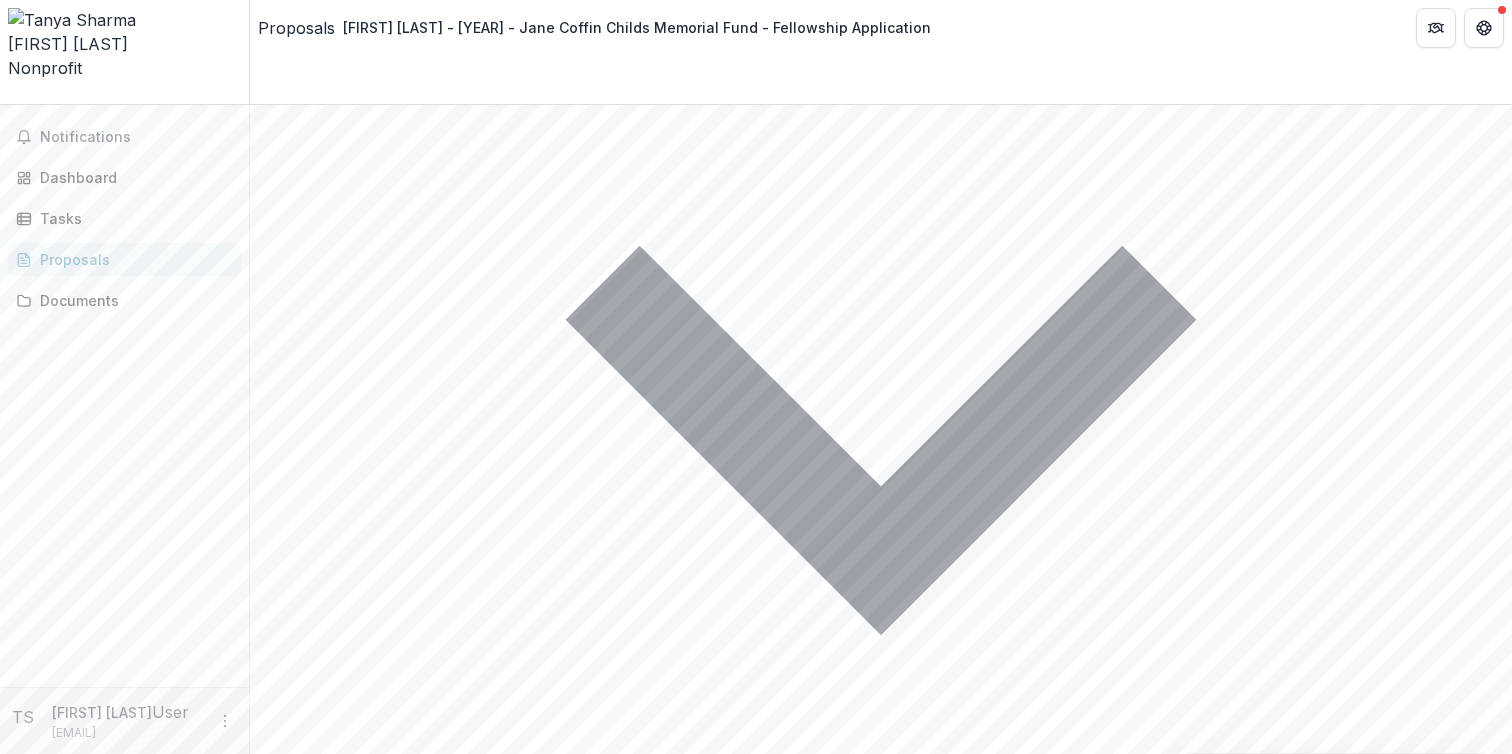 click on "Next" at bounding box center [280, 12069] 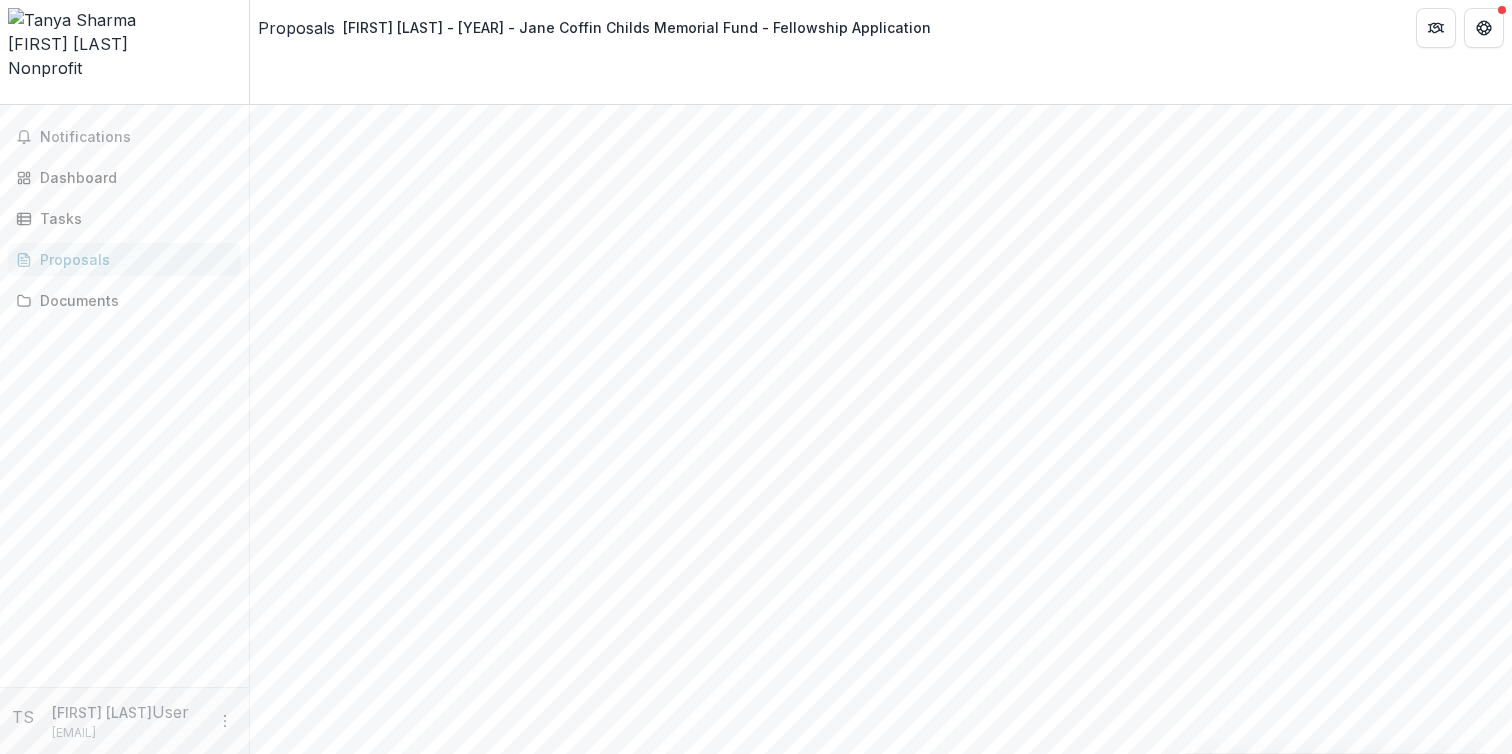 scroll, scrollTop: 928, scrollLeft: 0, axis: vertical 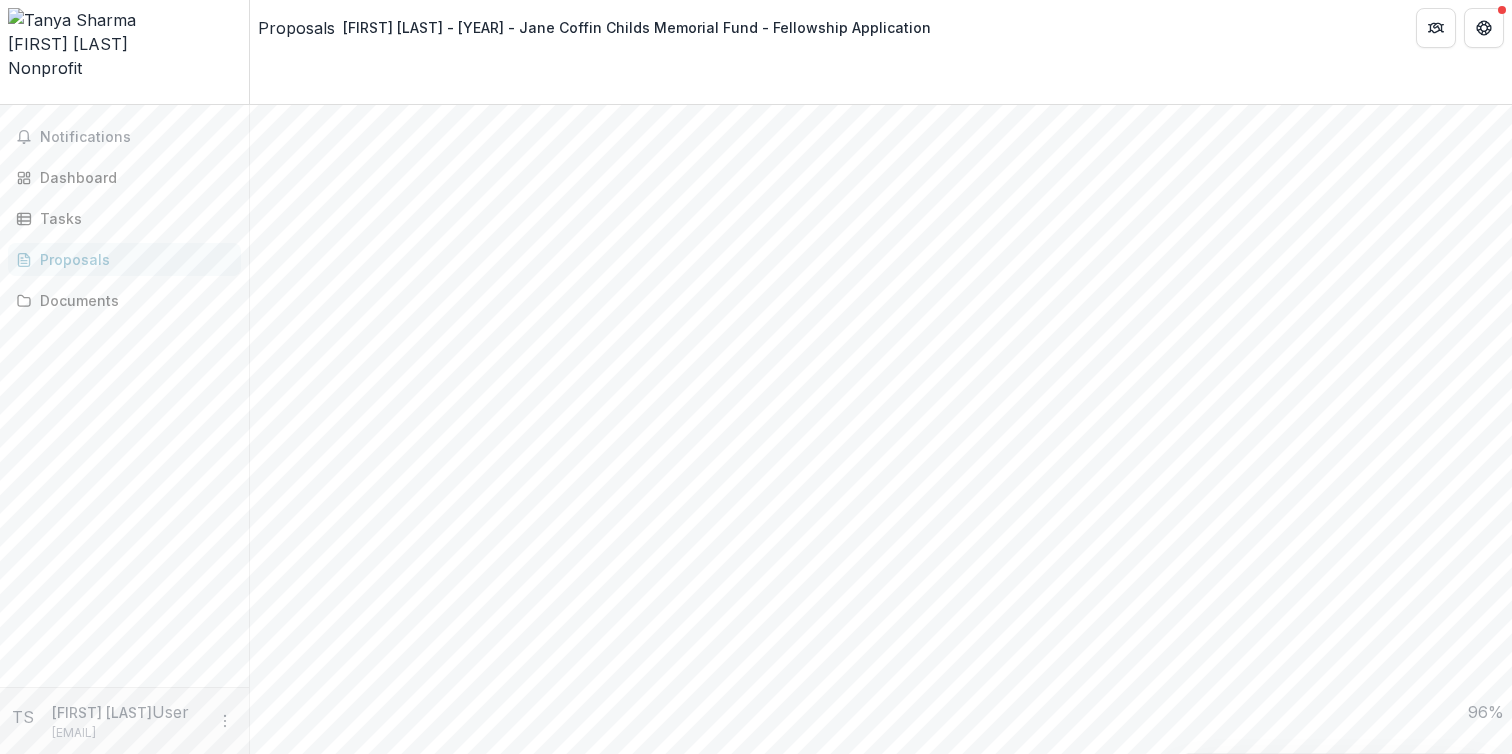 click on "Back Page  4  /  5 Next" at bounding box center [881, 10739] 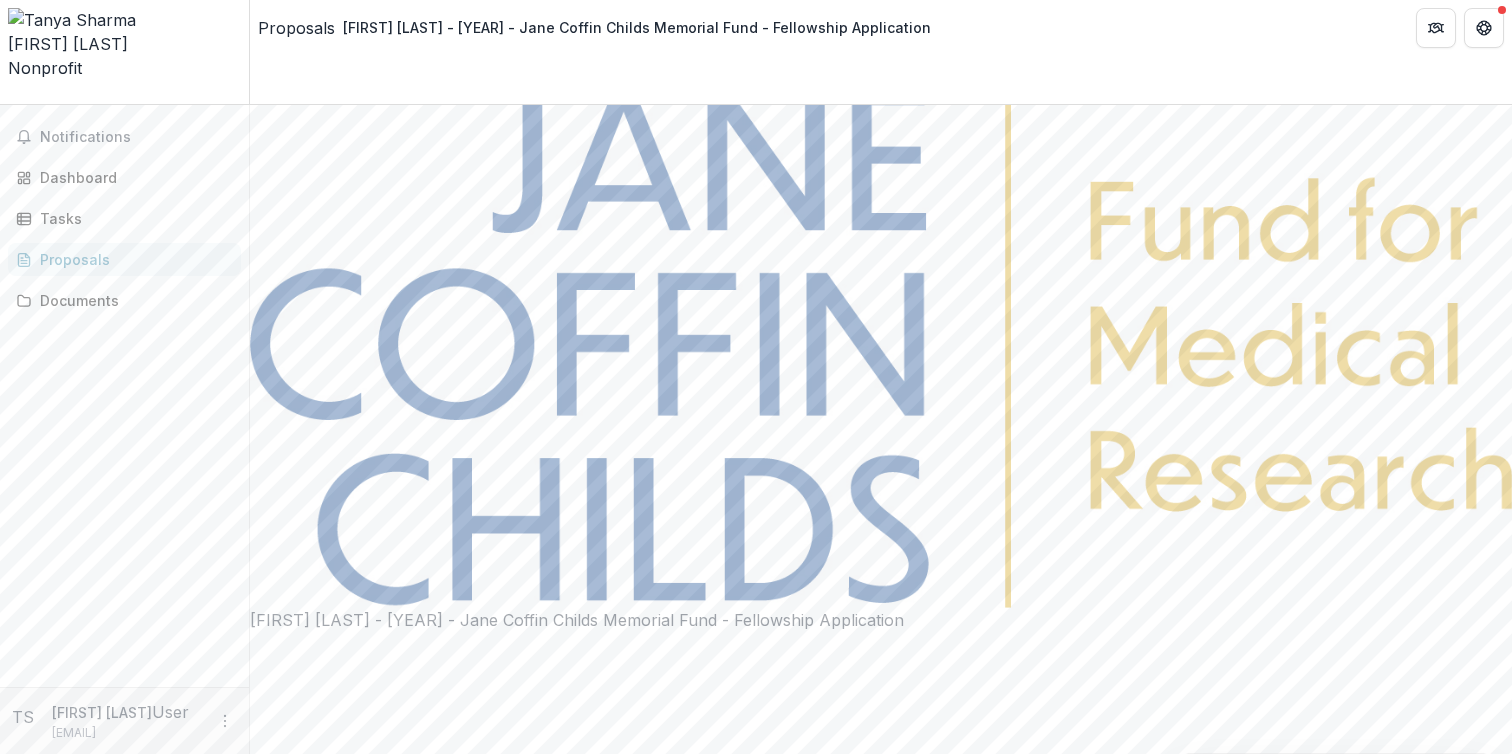 scroll, scrollTop: 0, scrollLeft: 0, axis: both 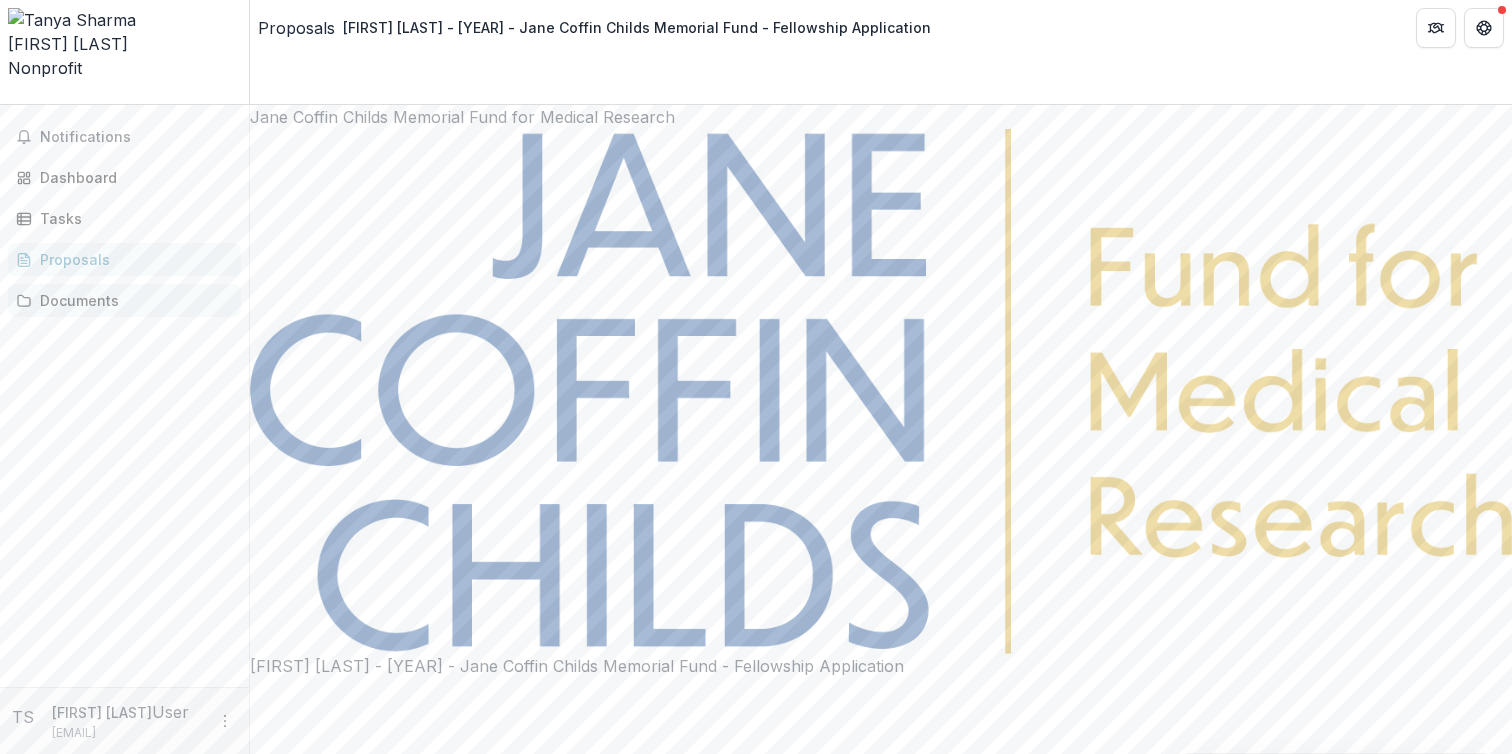 click on "Documents" at bounding box center (132, 300) 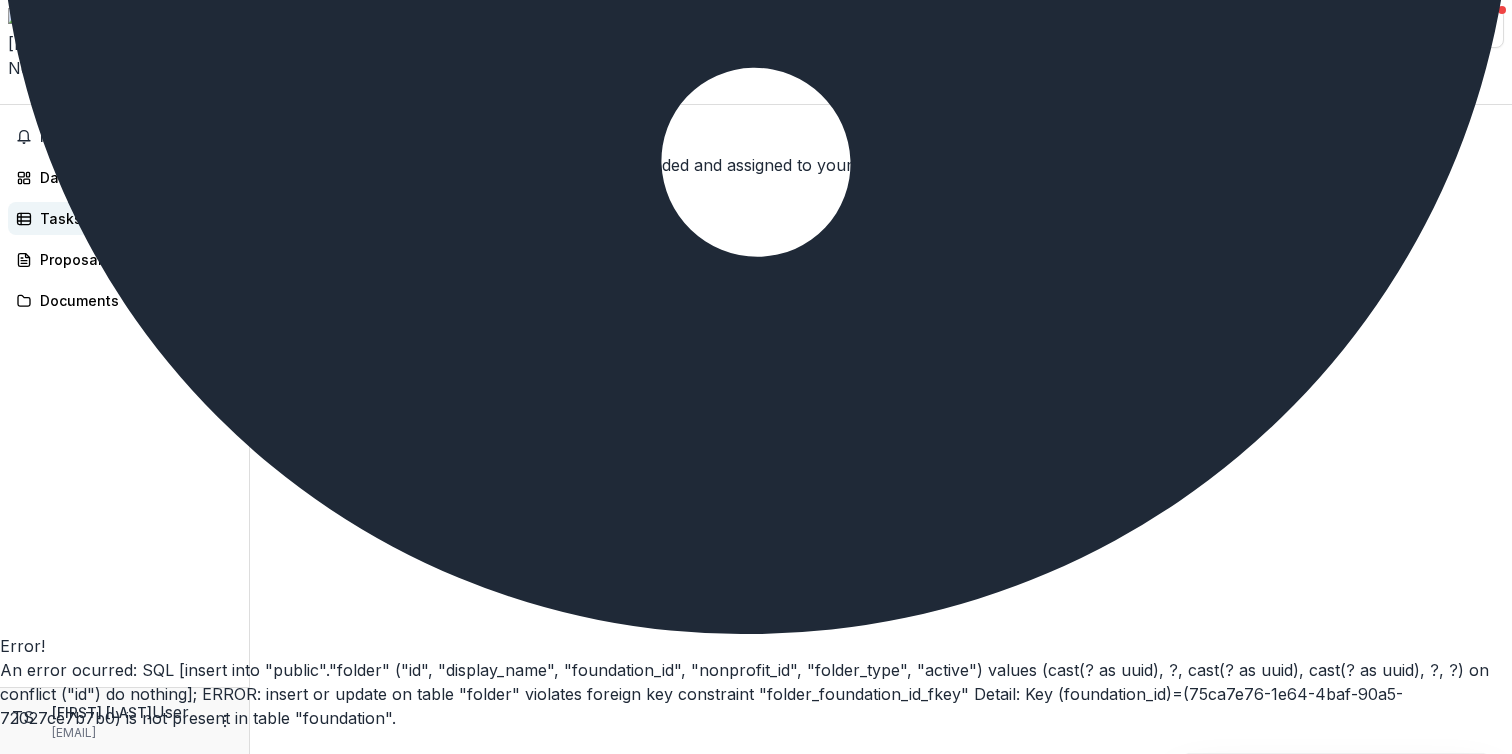 click on "Tasks" at bounding box center [132, 218] 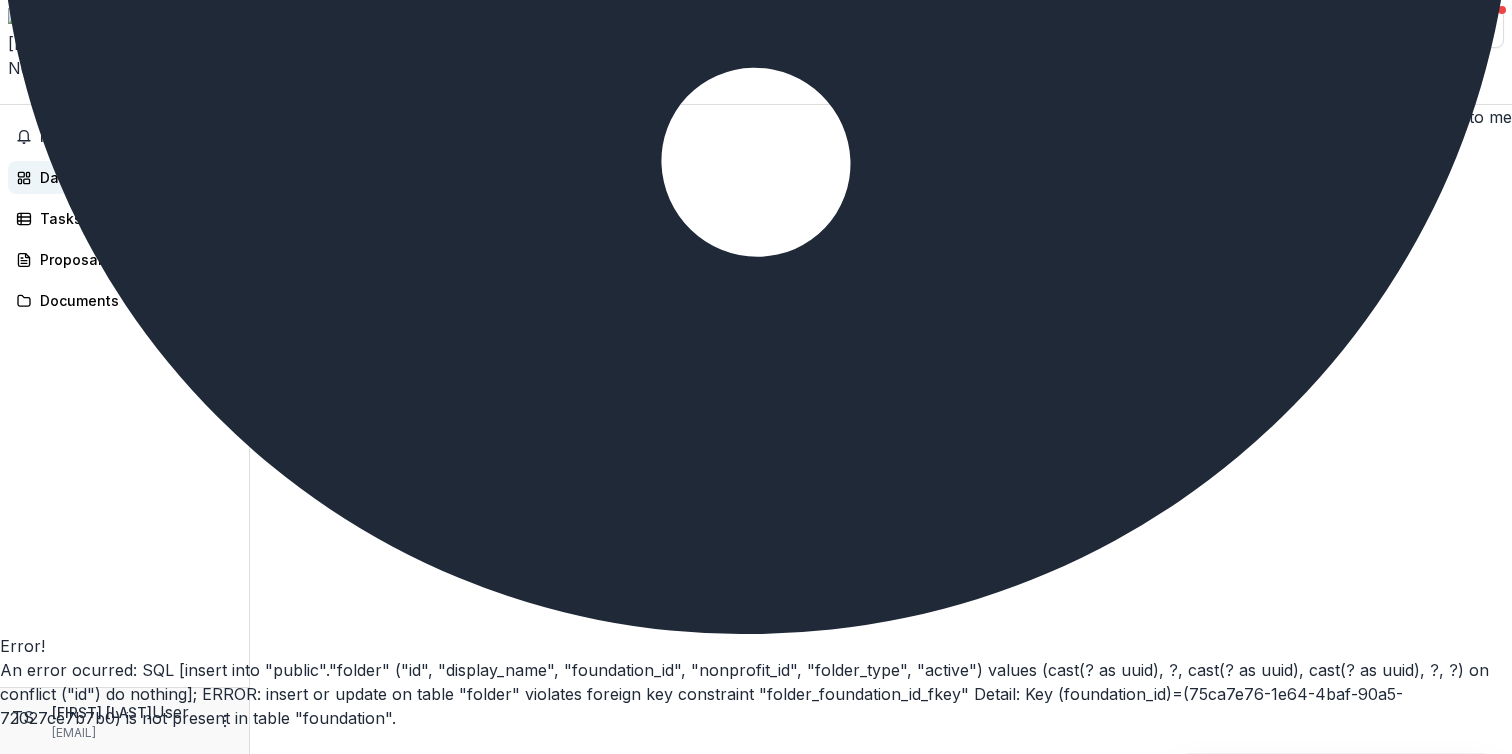 click on "Dashboard" at bounding box center [132, 177] 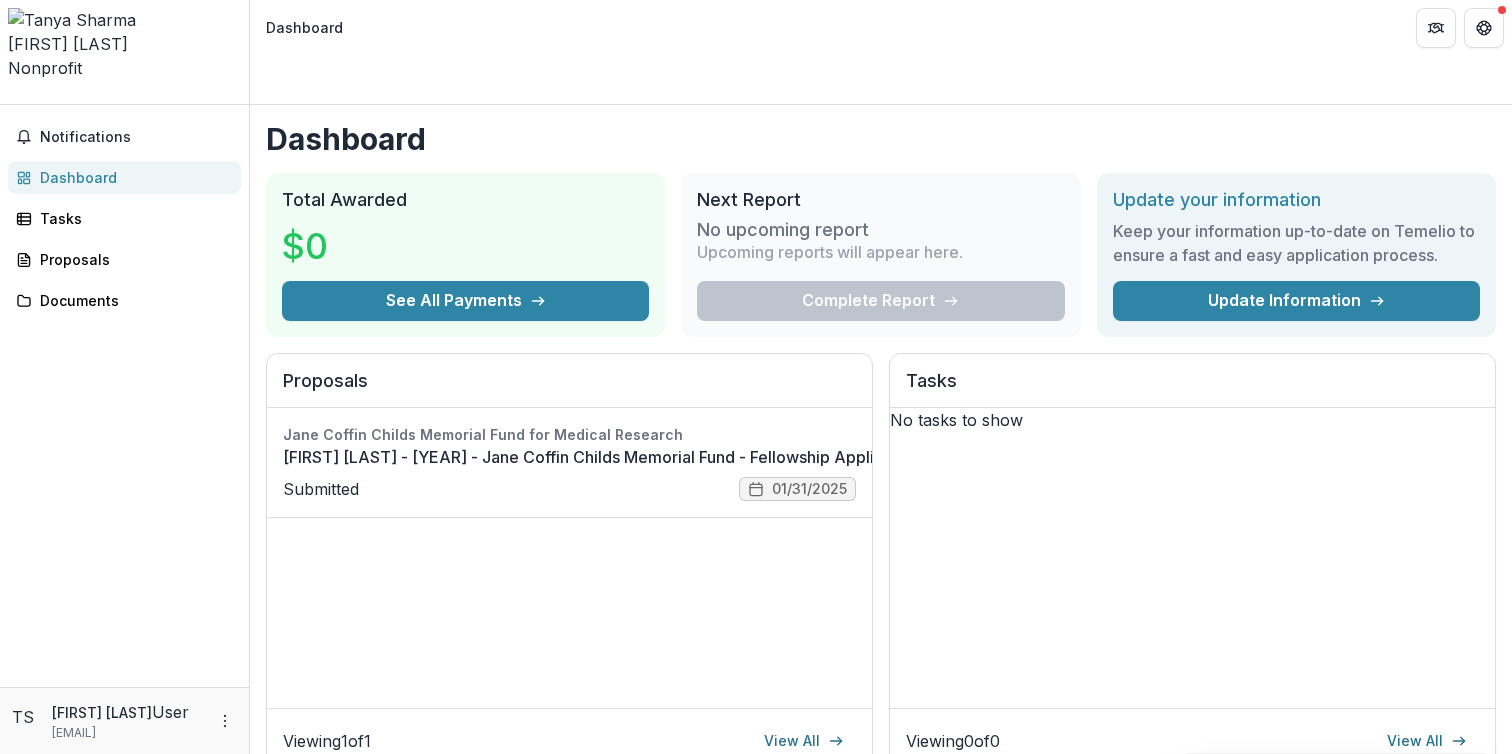 click on "Complete Report" at bounding box center (880, 301) 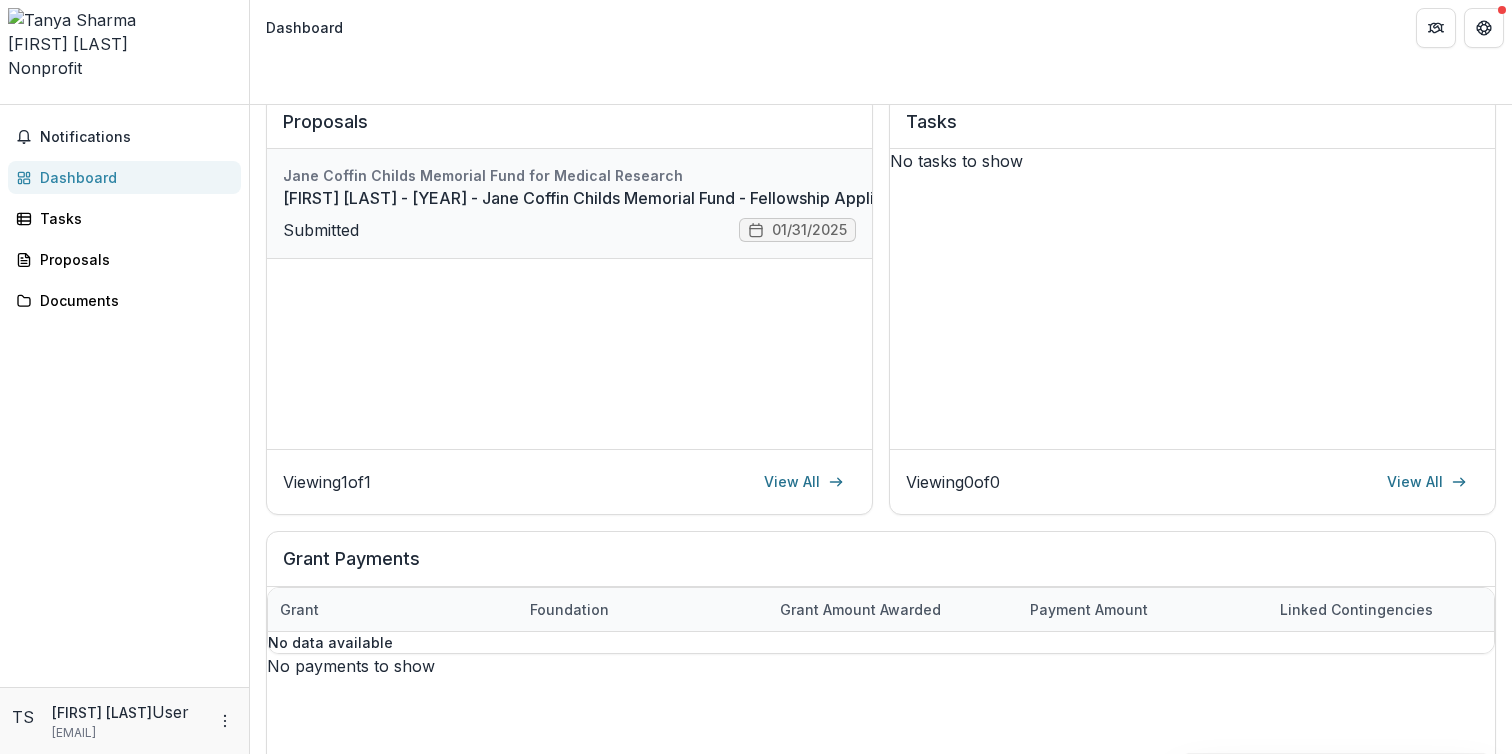 scroll, scrollTop: 0, scrollLeft: 0, axis: both 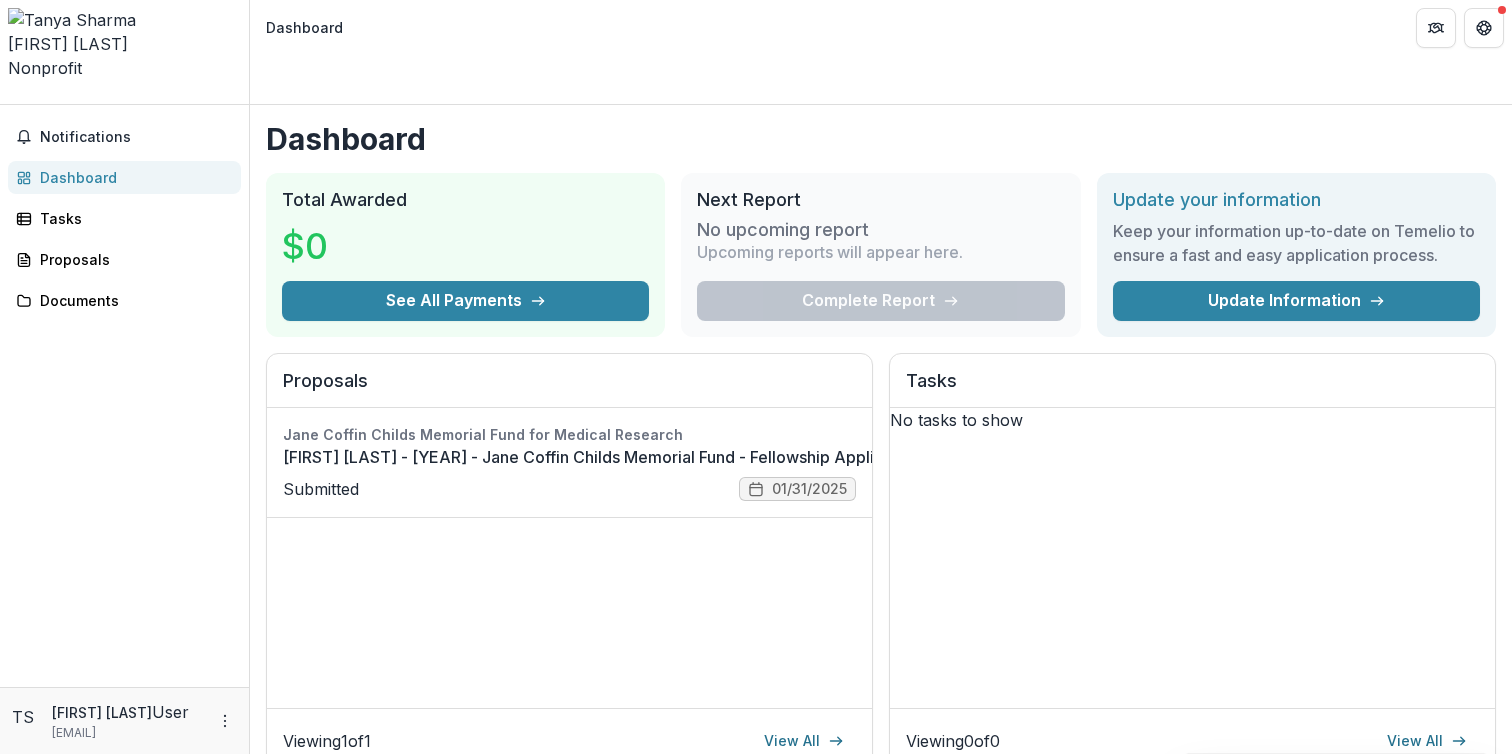 click on "Dashboard" at bounding box center (881, 27) 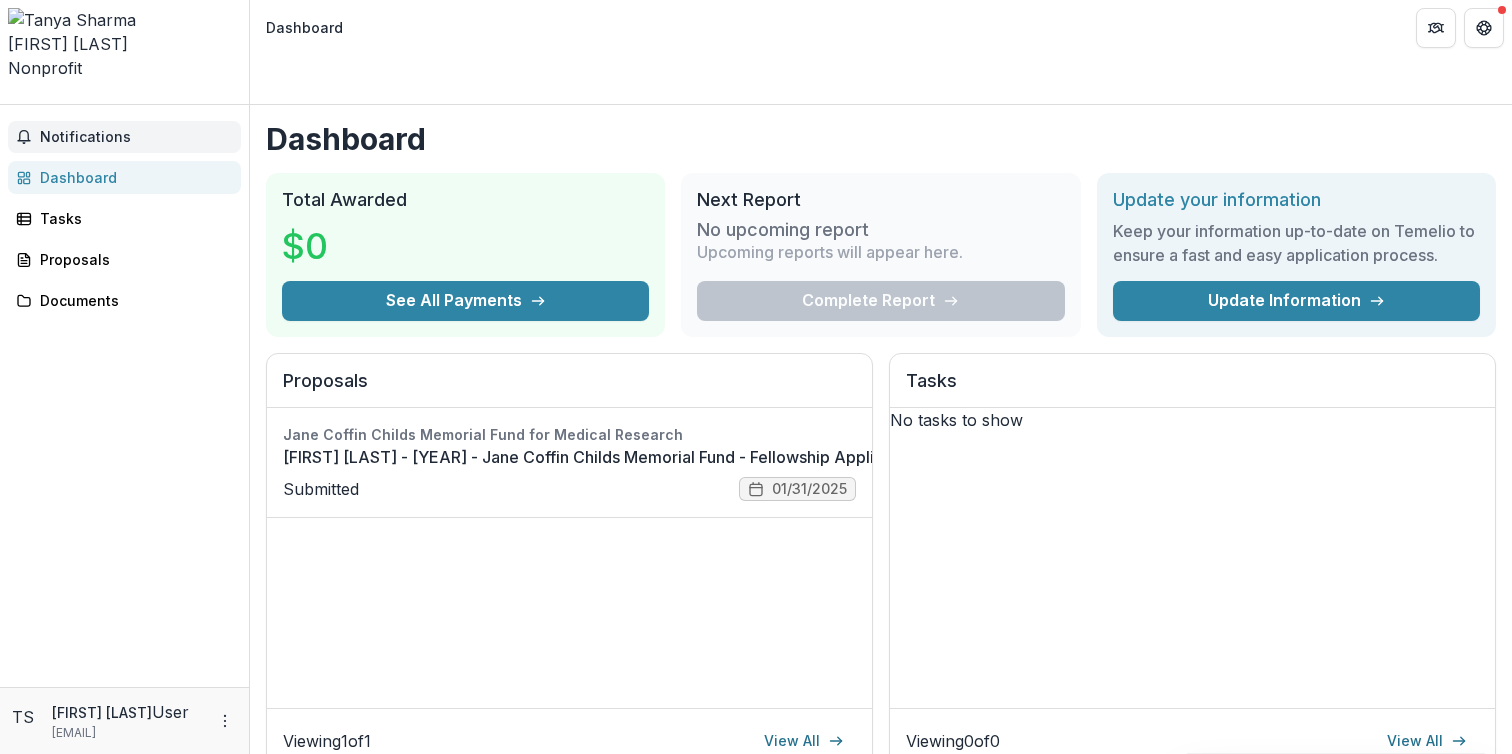click on "Notifications" at bounding box center [136, 137] 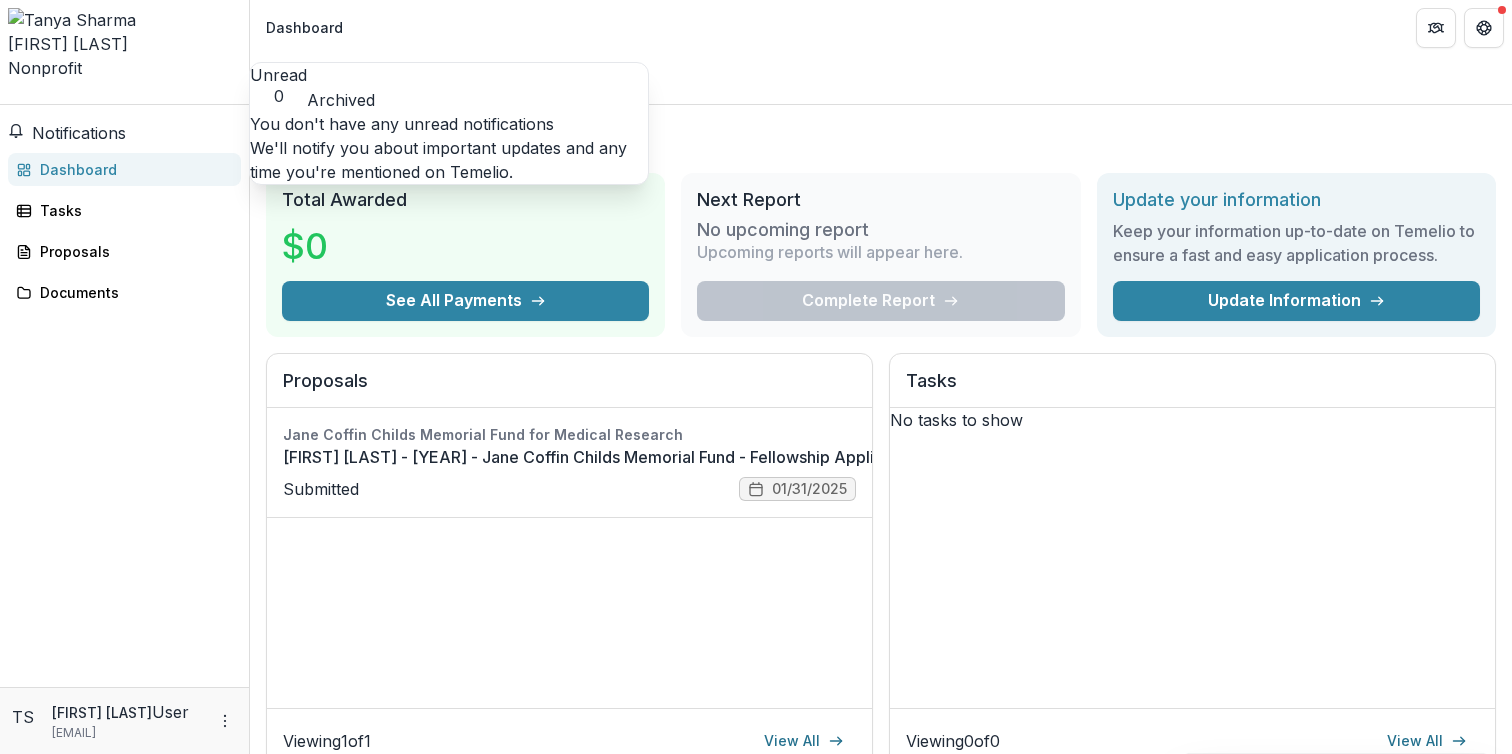 click on "Notifications" at bounding box center [67, 133] 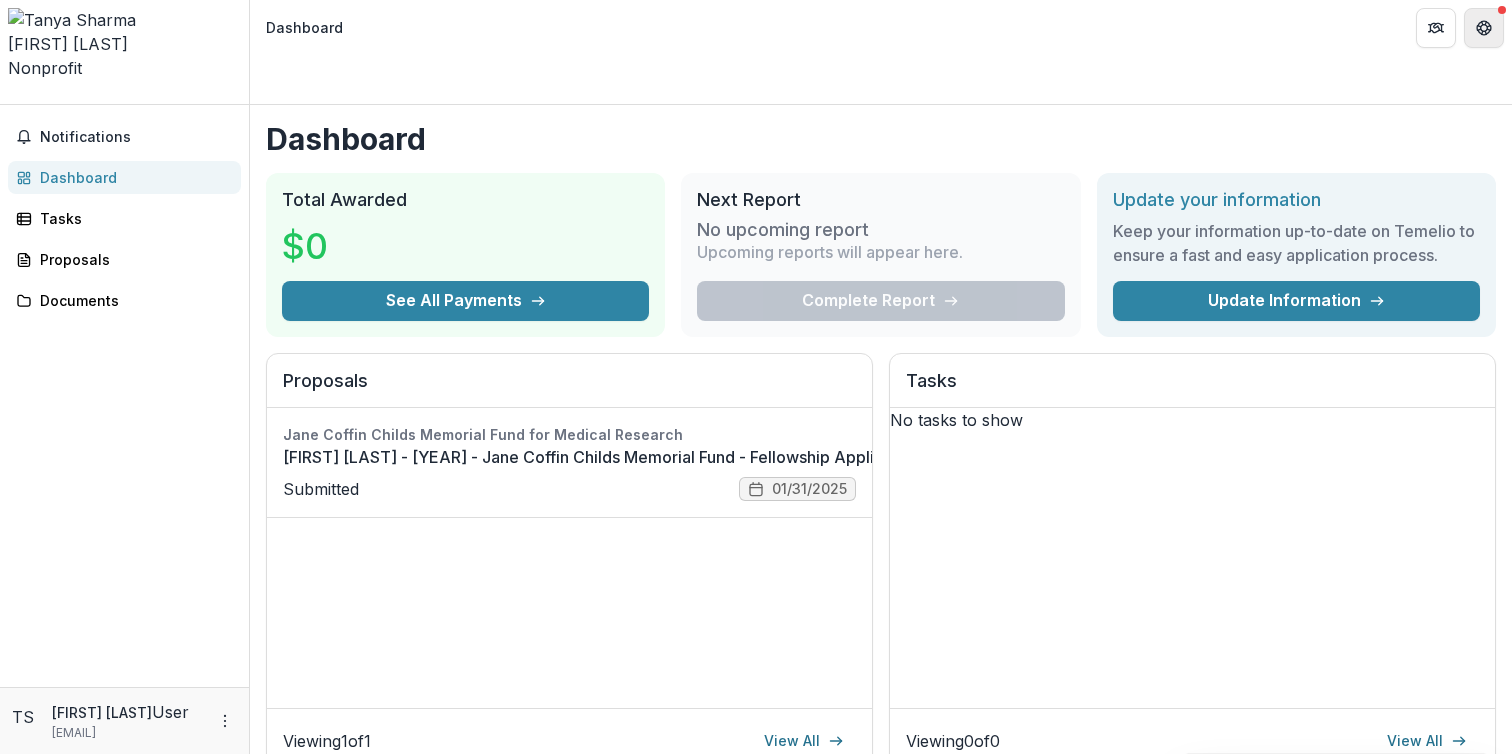 click at bounding box center (1484, 28) 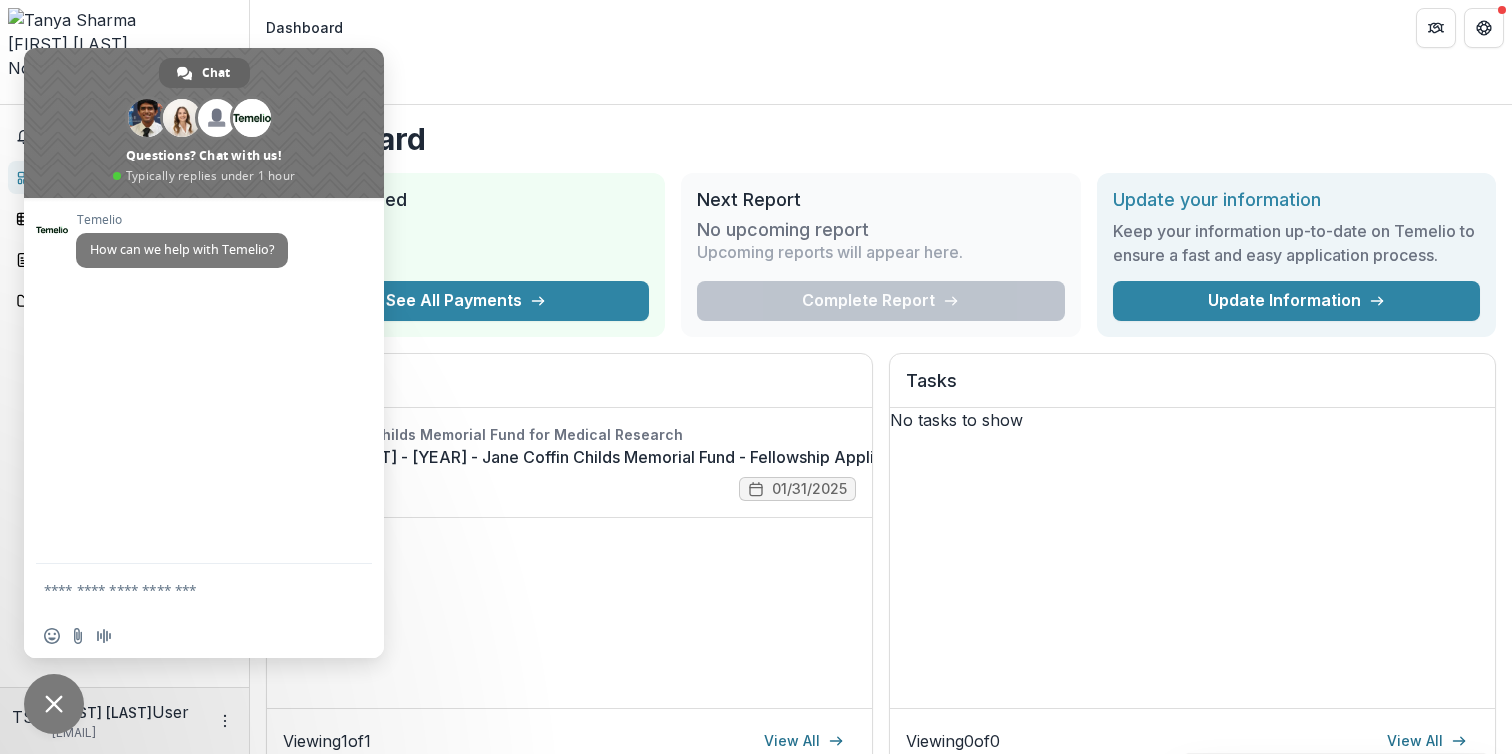 click at bounding box center (184, 589) 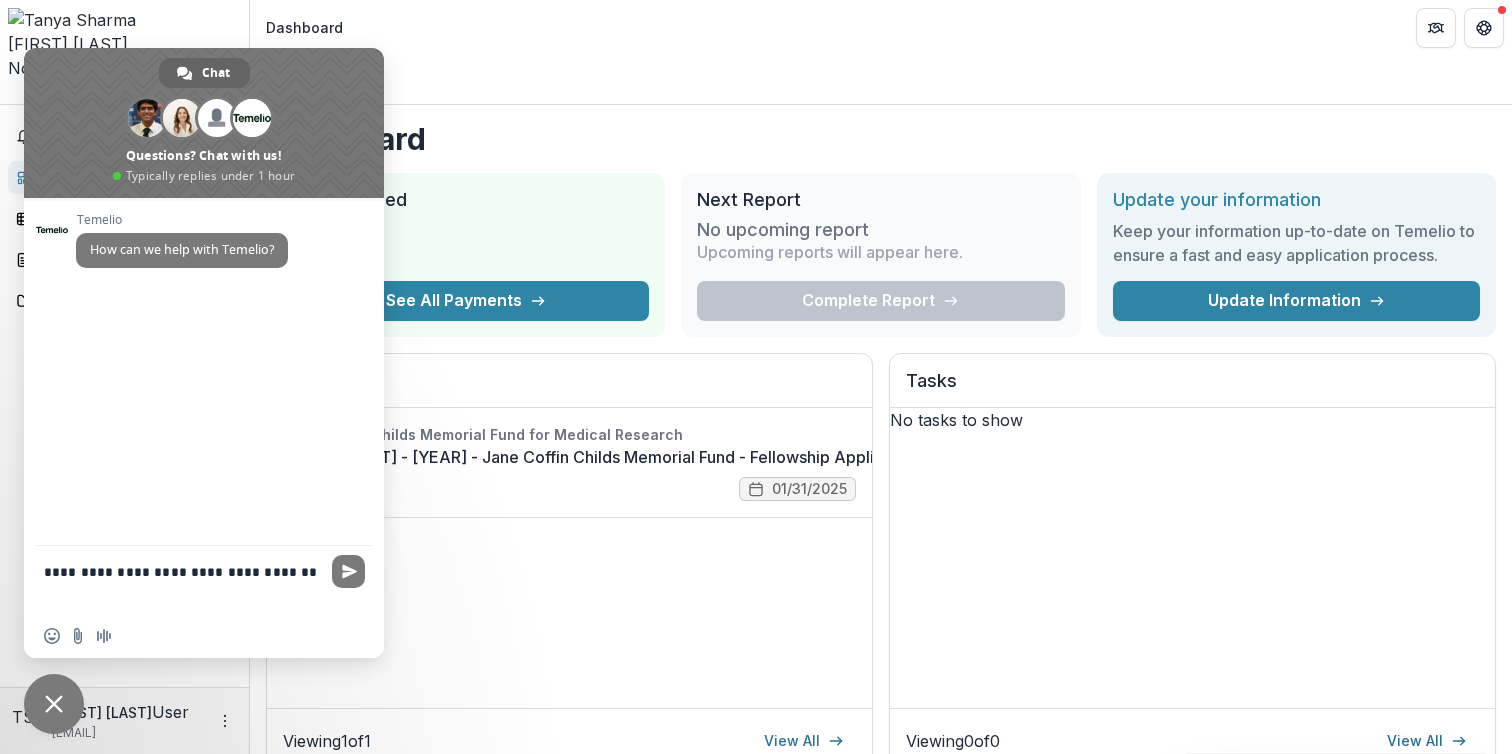 type on "**********" 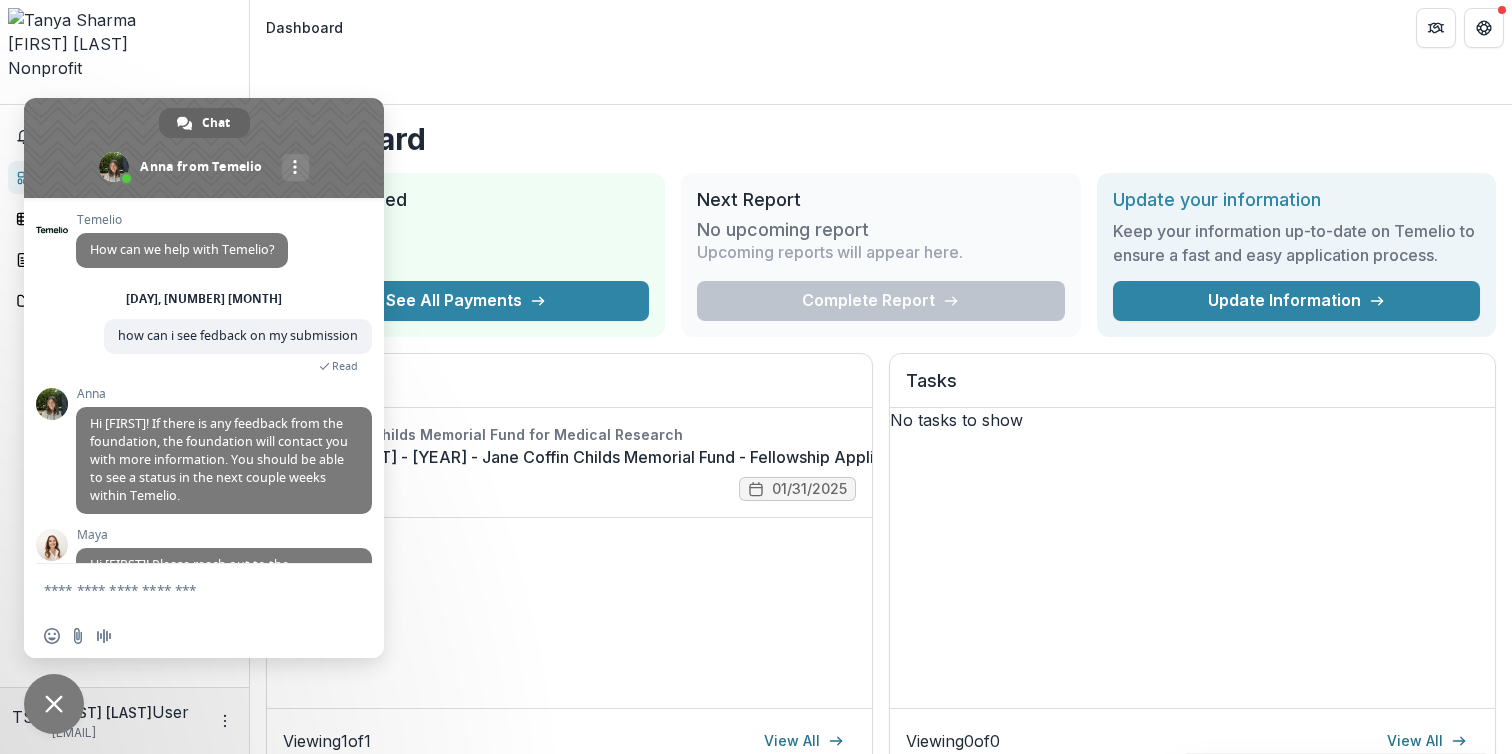 scroll, scrollTop: 82, scrollLeft: 0, axis: vertical 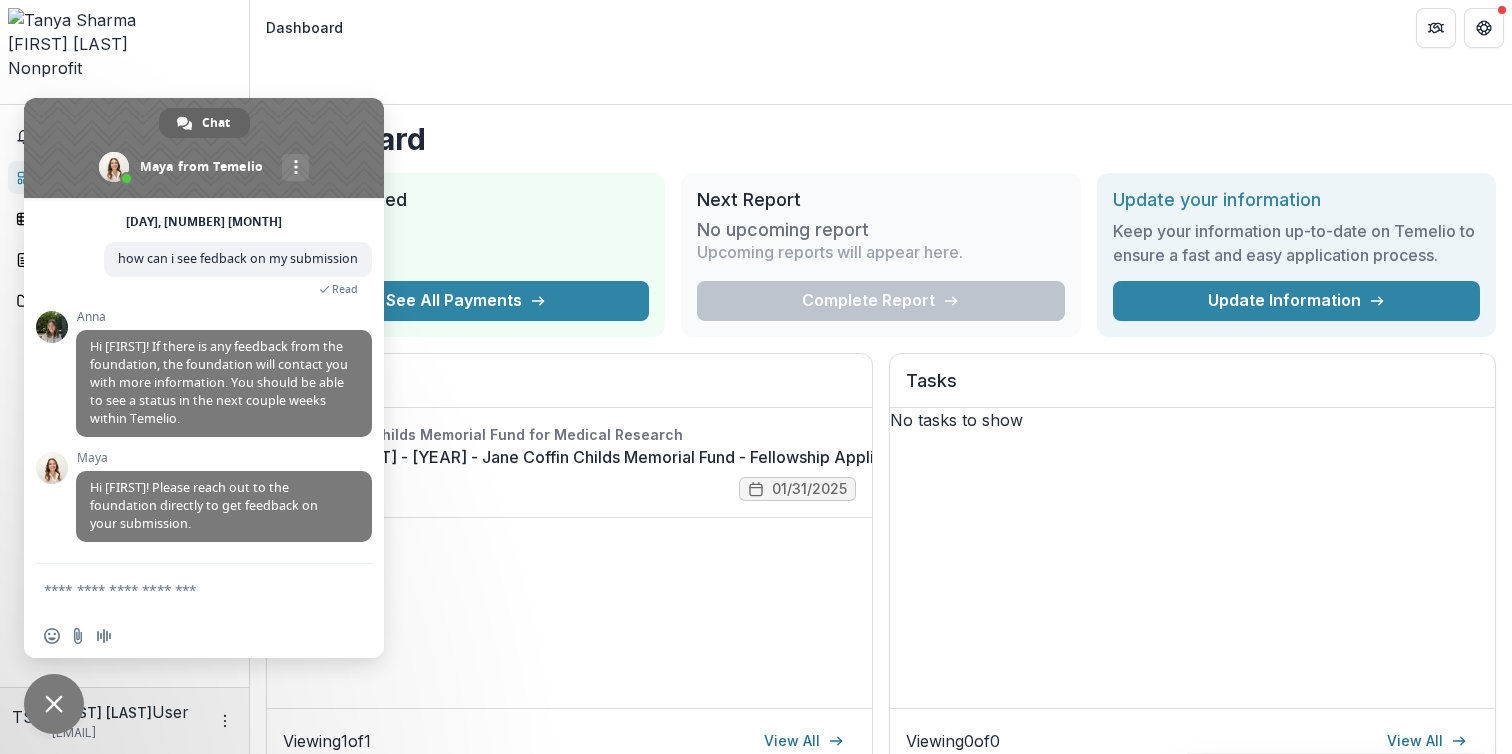 click at bounding box center (184, 589) 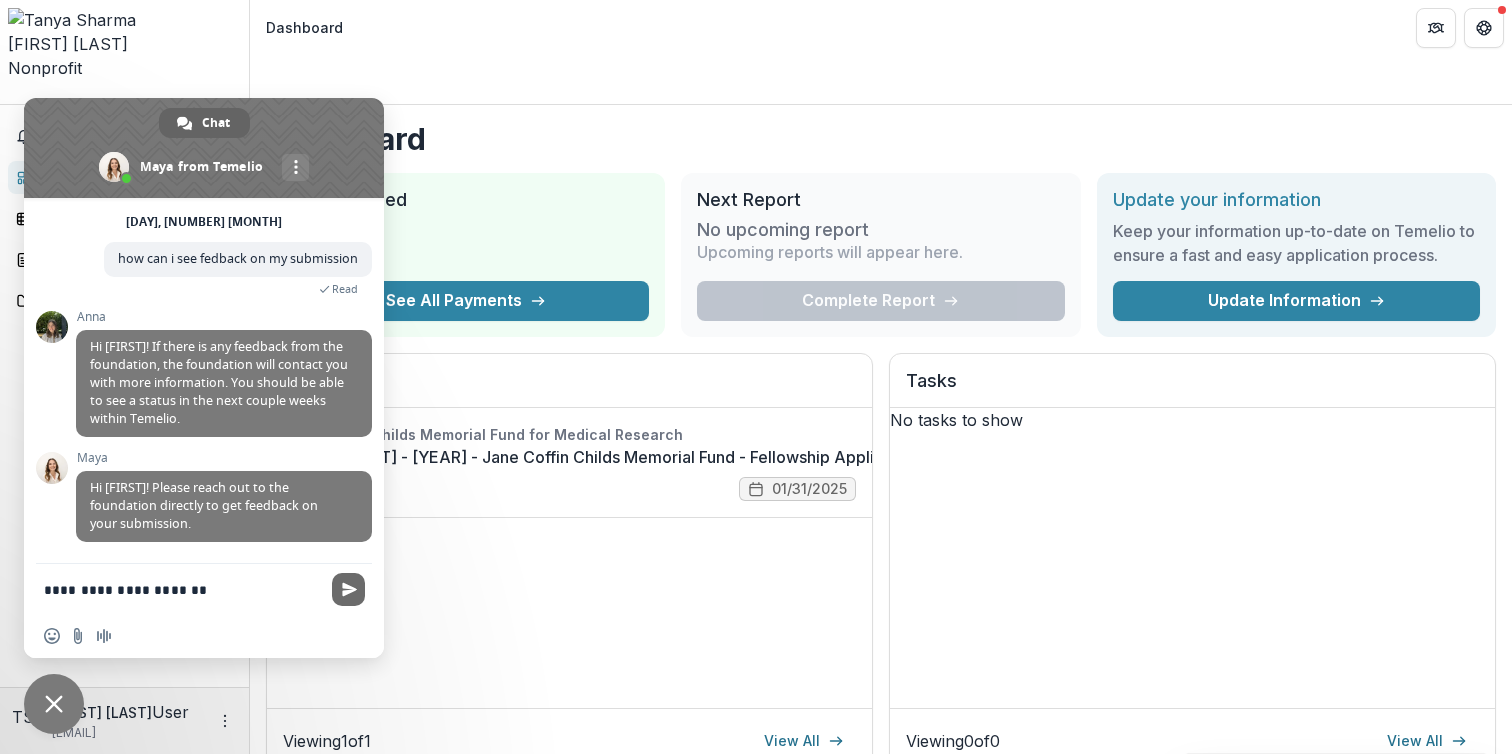 type on "**********" 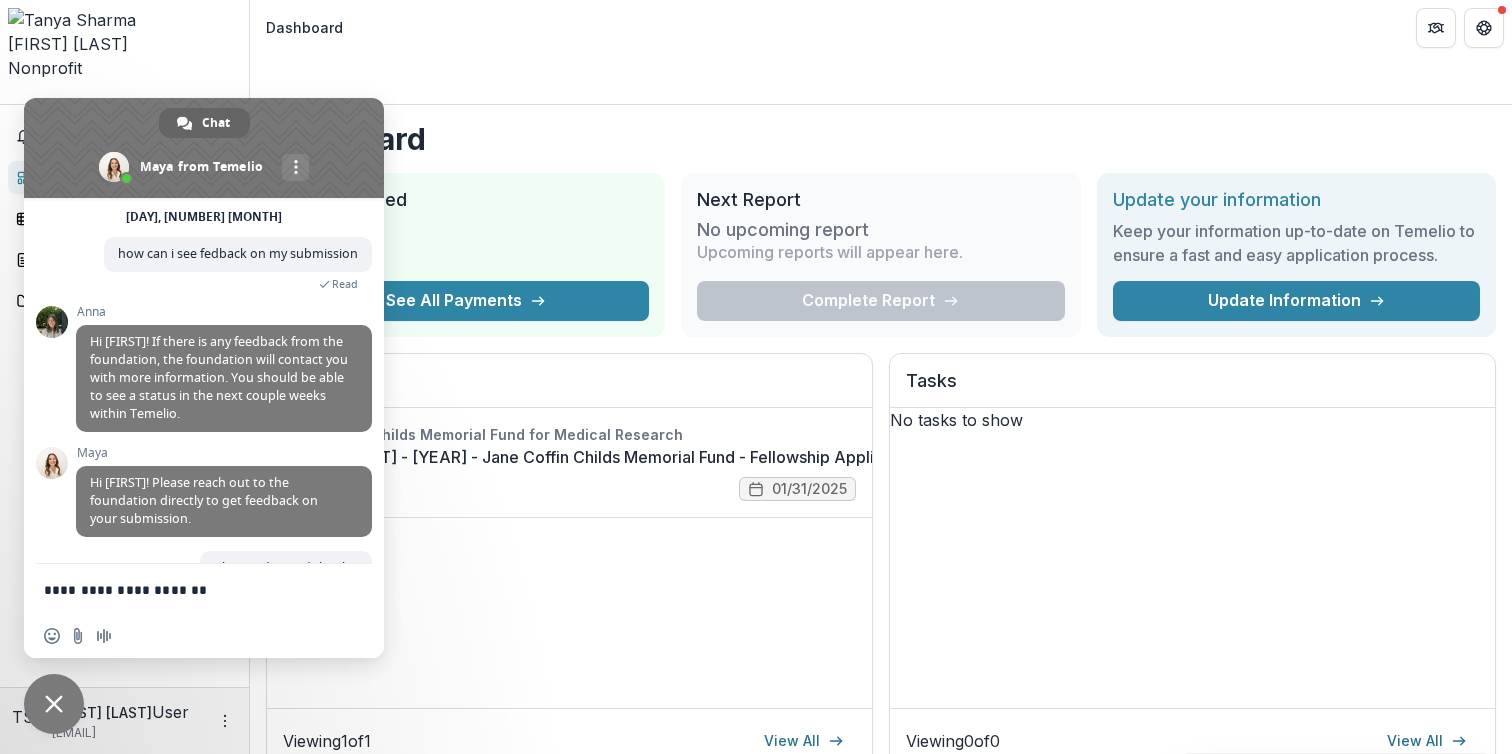 scroll, scrollTop: 154, scrollLeft: 0, axis: vertical 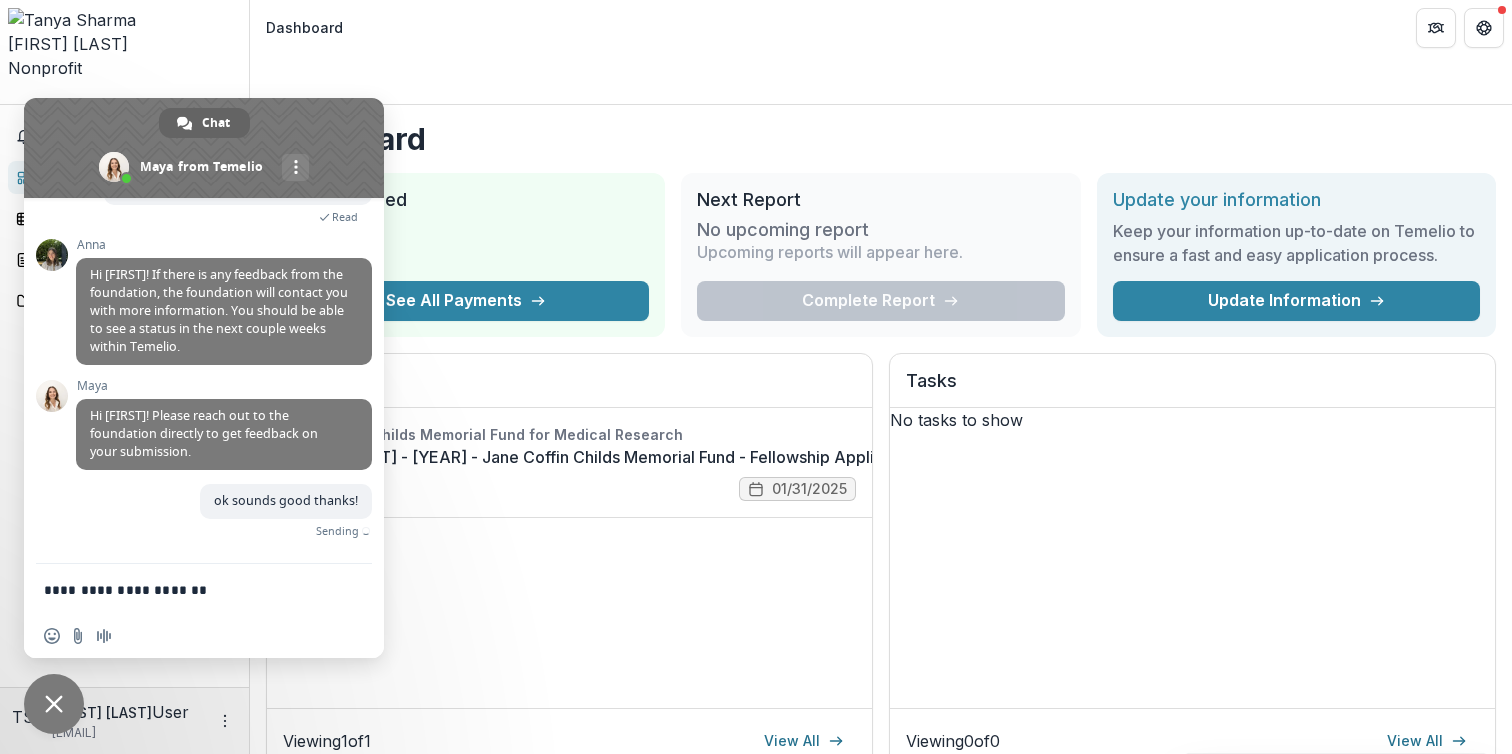 click on "Dashboard" at bounding box center [881, 139] 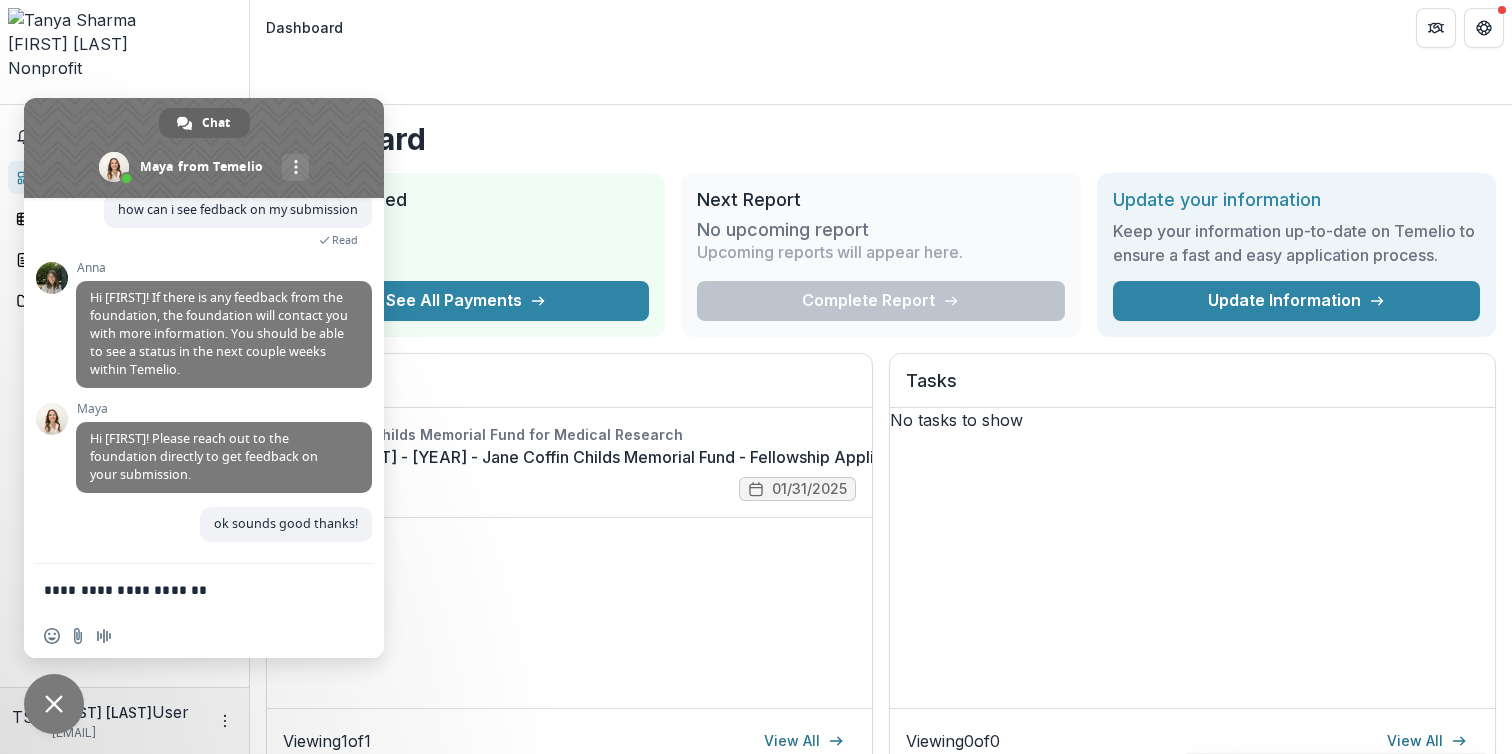 scroll, scrollTop: 131, scrollLeft: 0, axis: vertical 